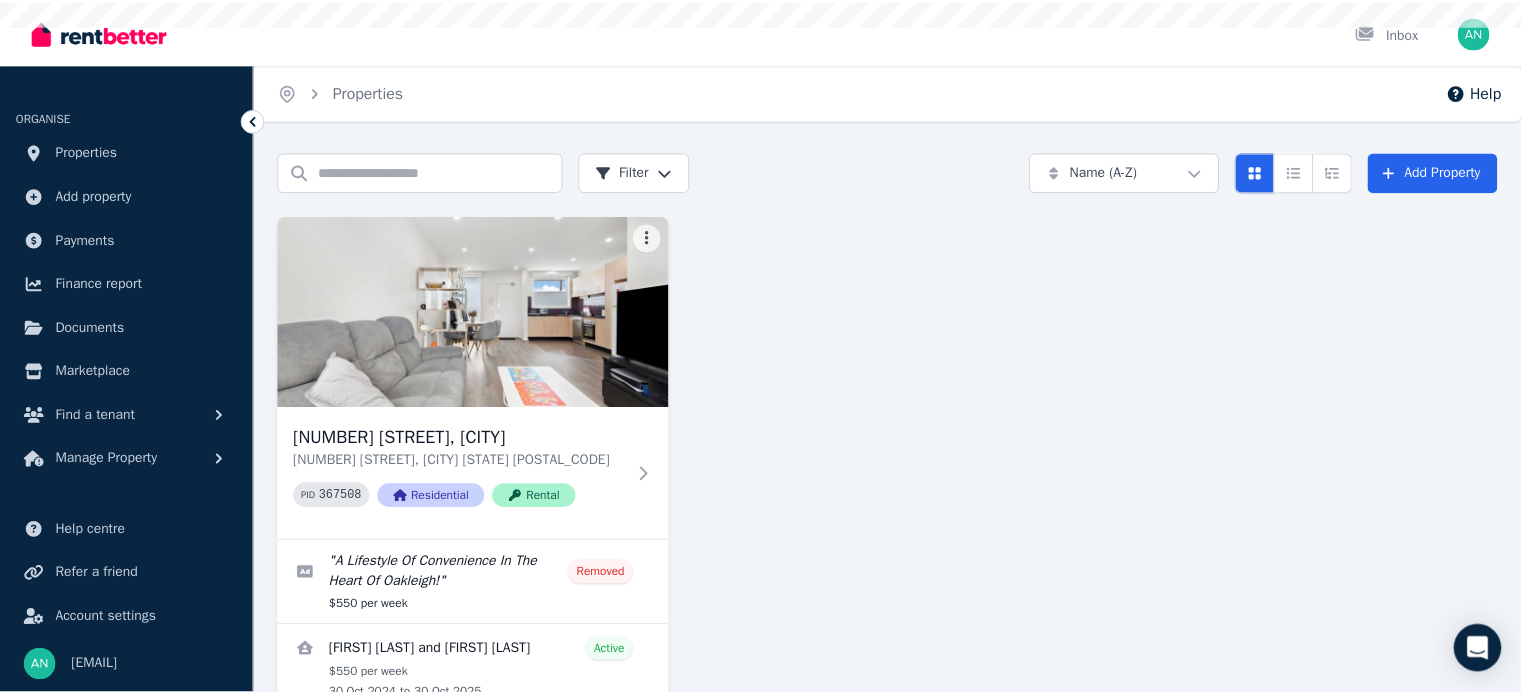 scroll, scrollTop: 0, scrollLeft: 0, axis: both 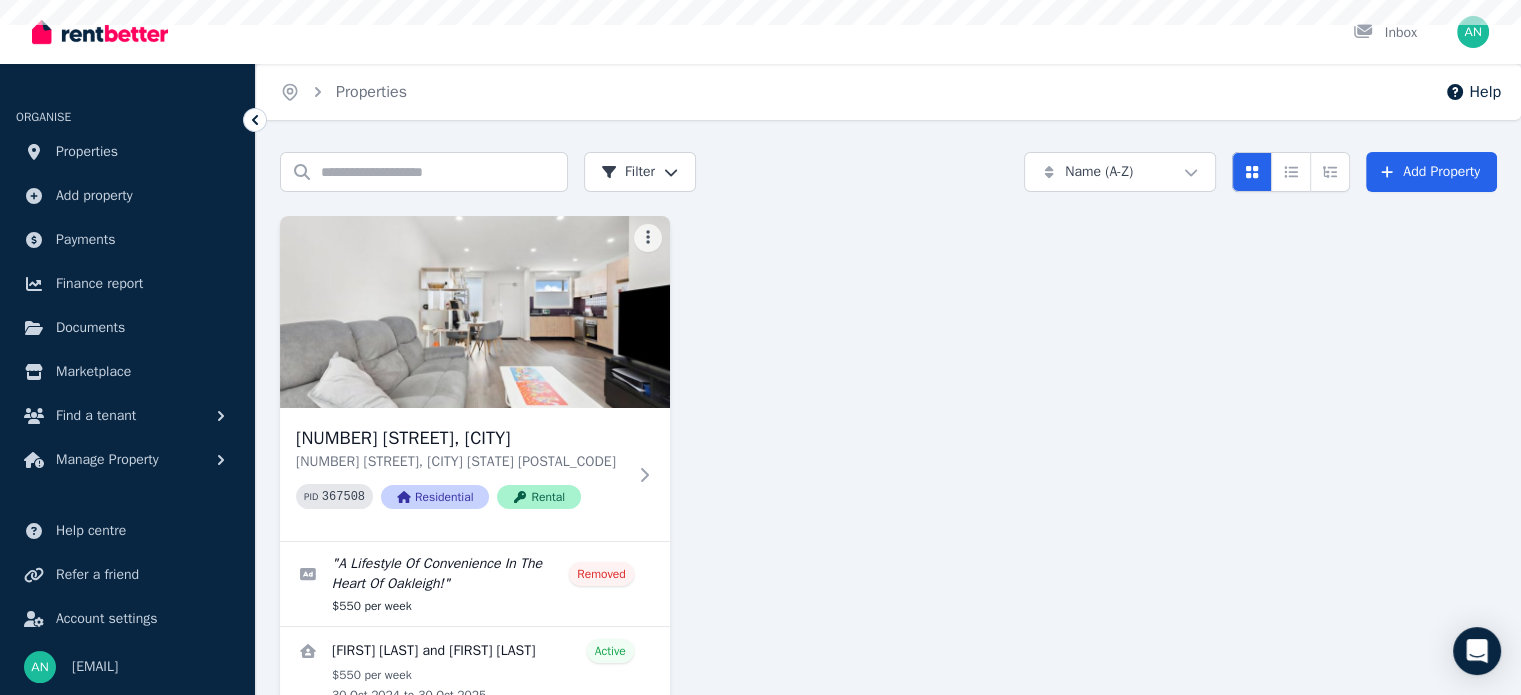 click on "[NUMBER] [STREET], [CITY] [NUMBER] [STREET], [CITY] [STATE] [POSTAL_CODE] PID   [NUMBER] Residential Rental " A Lifestyle Of Convenience In The Heart Of Oakleigh! " Removed $[PRICE] per week [FIRST] [LAST] and [FIRST] [LAST] Active $[PRICE] per week [DATE] to [DATE] [NUMBER]   enquiries [PHONE]" at bounding box center [888, 490] 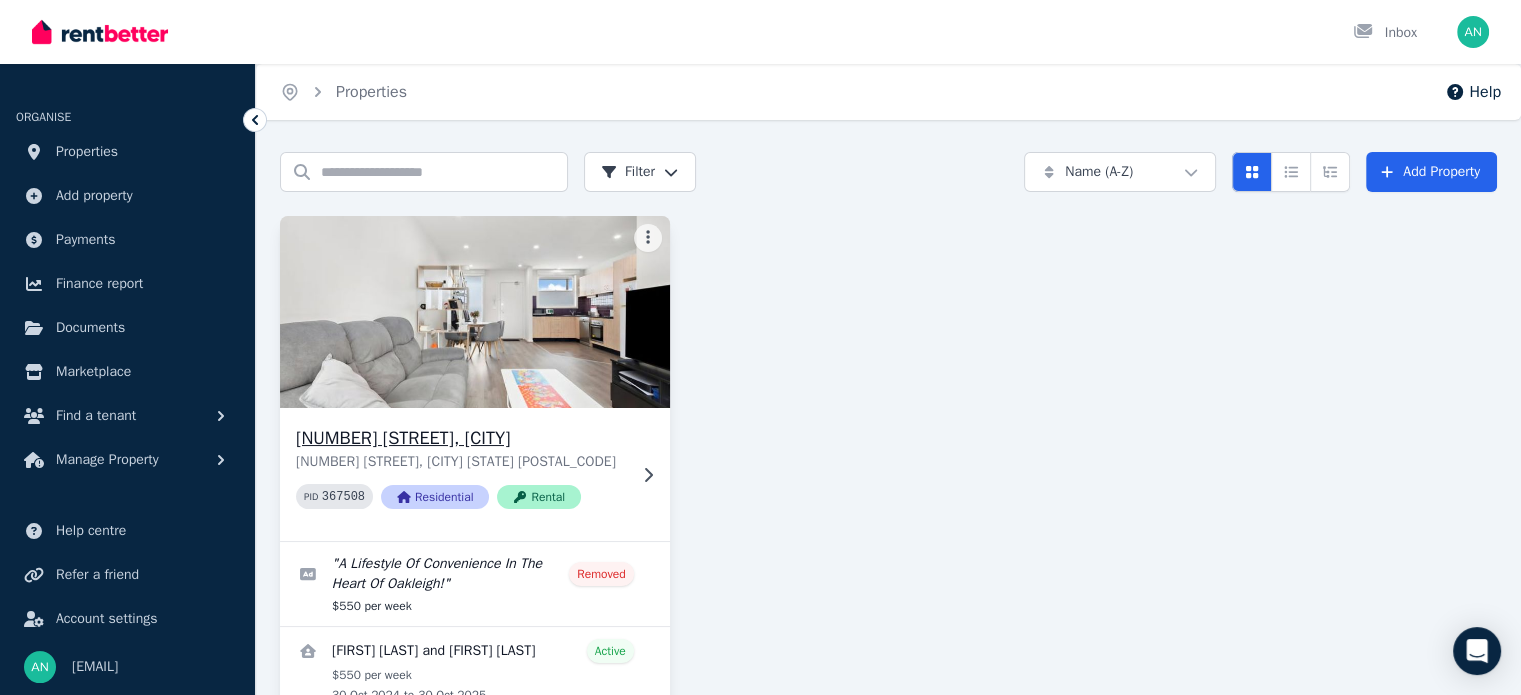 click at bounding box center [644, 475] 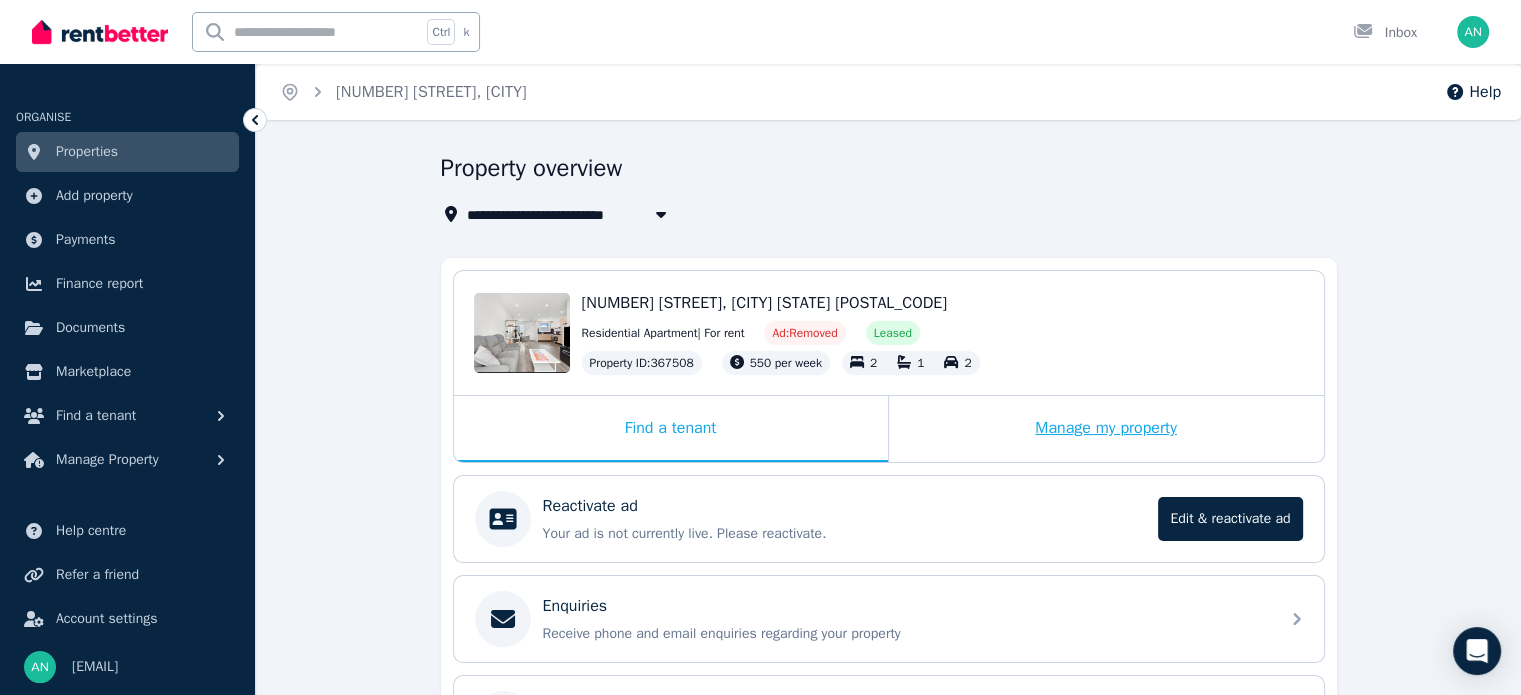 click on "Manage my property" at bounding box center [1106, 429] 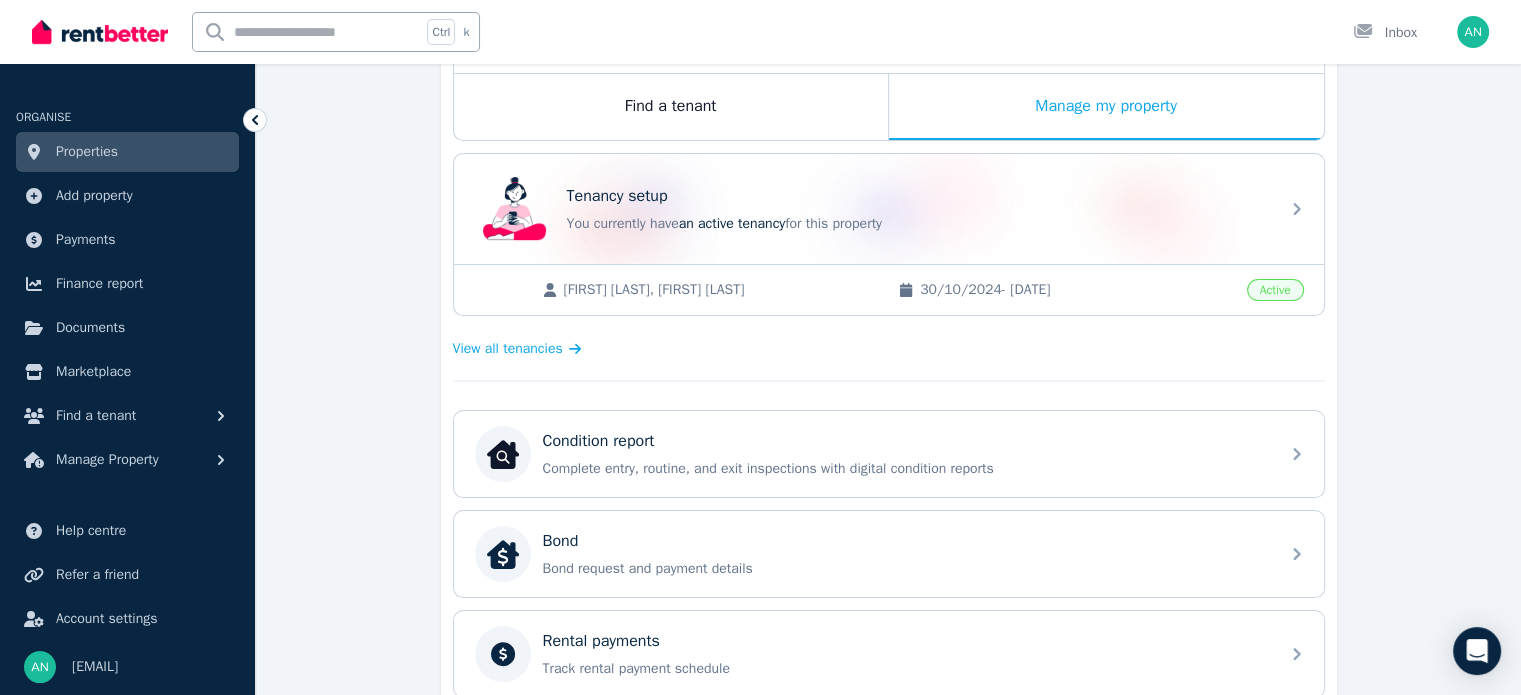 scroll, scrollTop: 320, scrollLeft: 0, axis: vertical 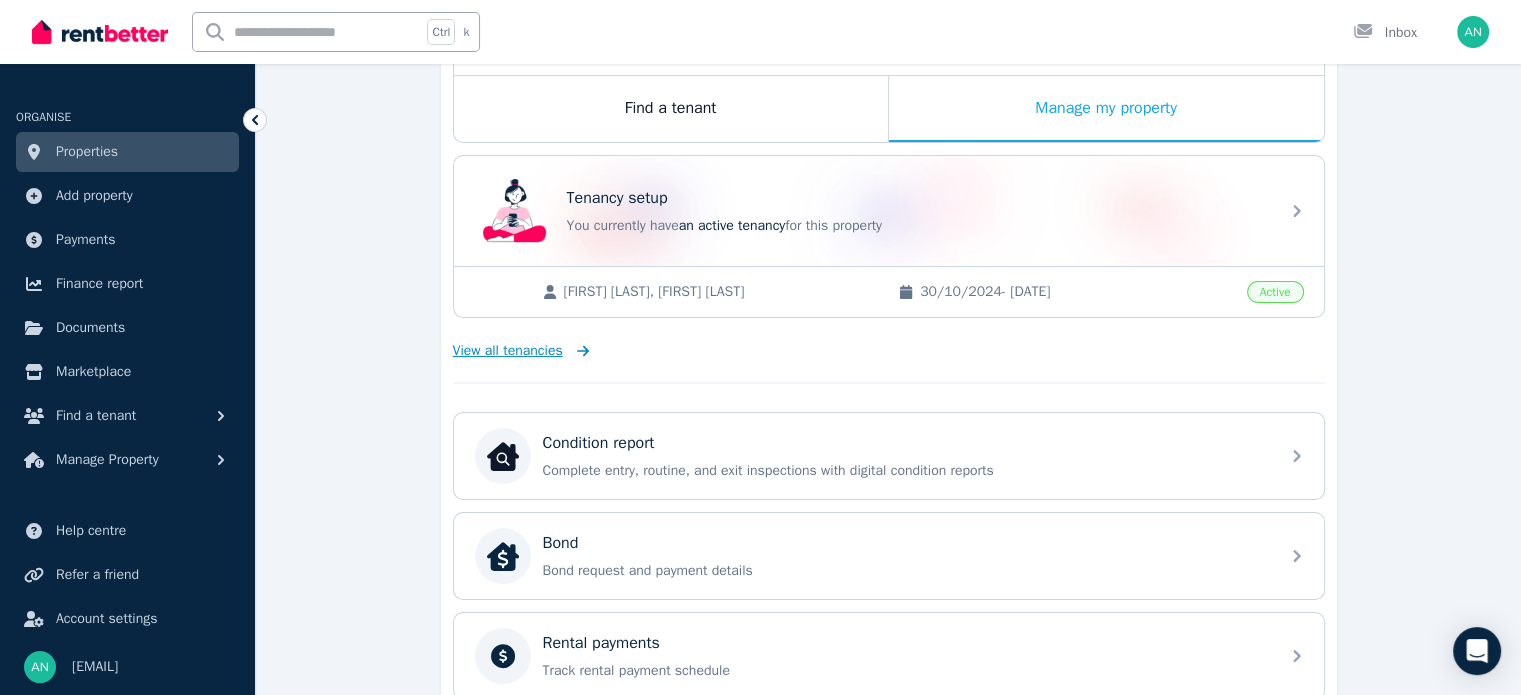 click on "View all tenancies" at bounding box center (508, 351) 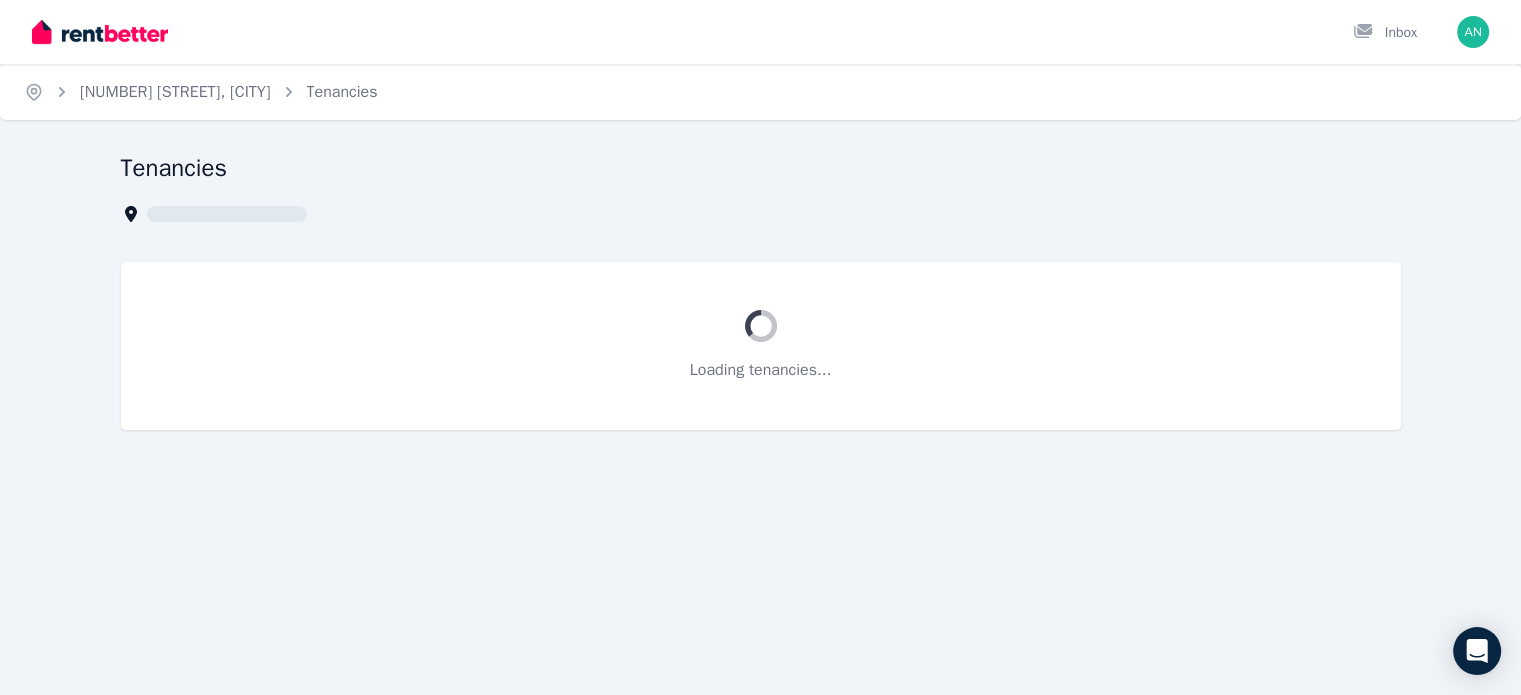 scroll, scrollTop: 0, scrollLeft: 0, axis: both 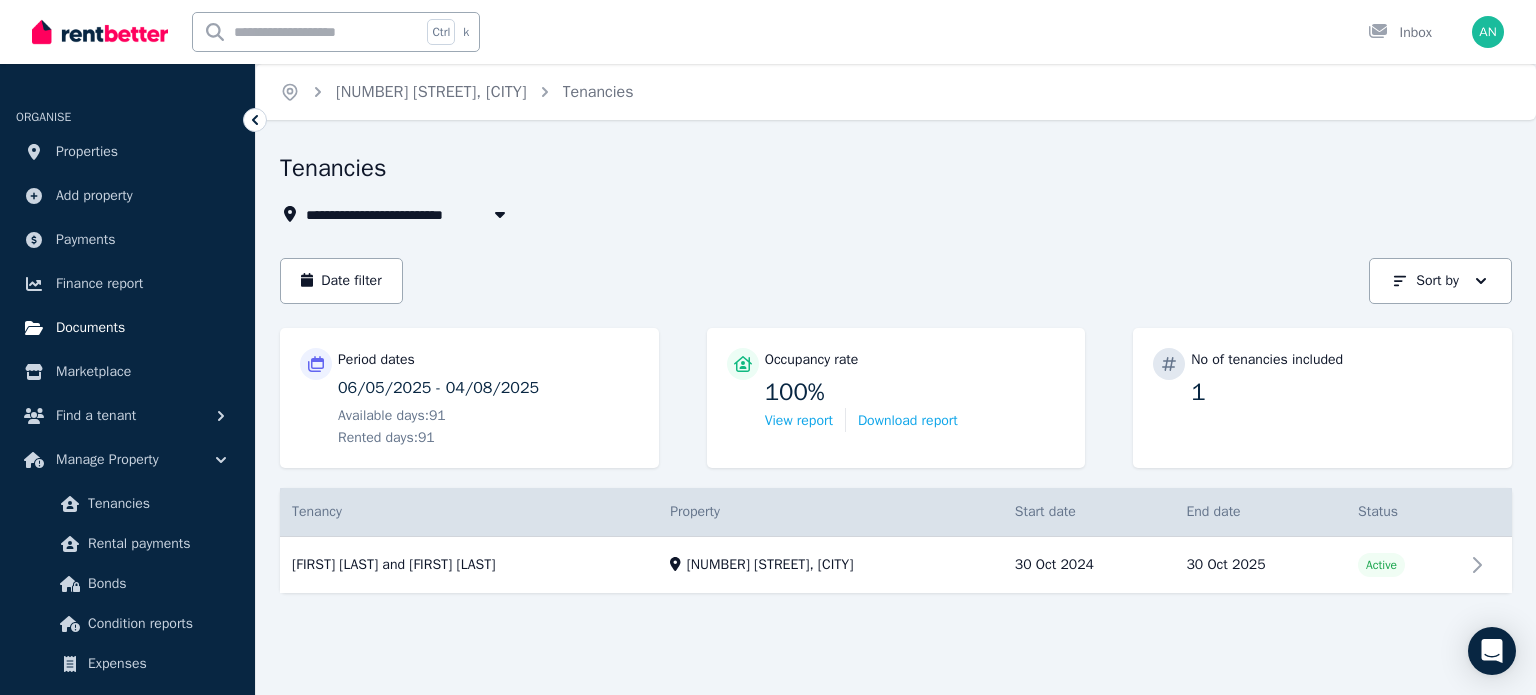 click on "Documents" at bounding box center [90, 328] 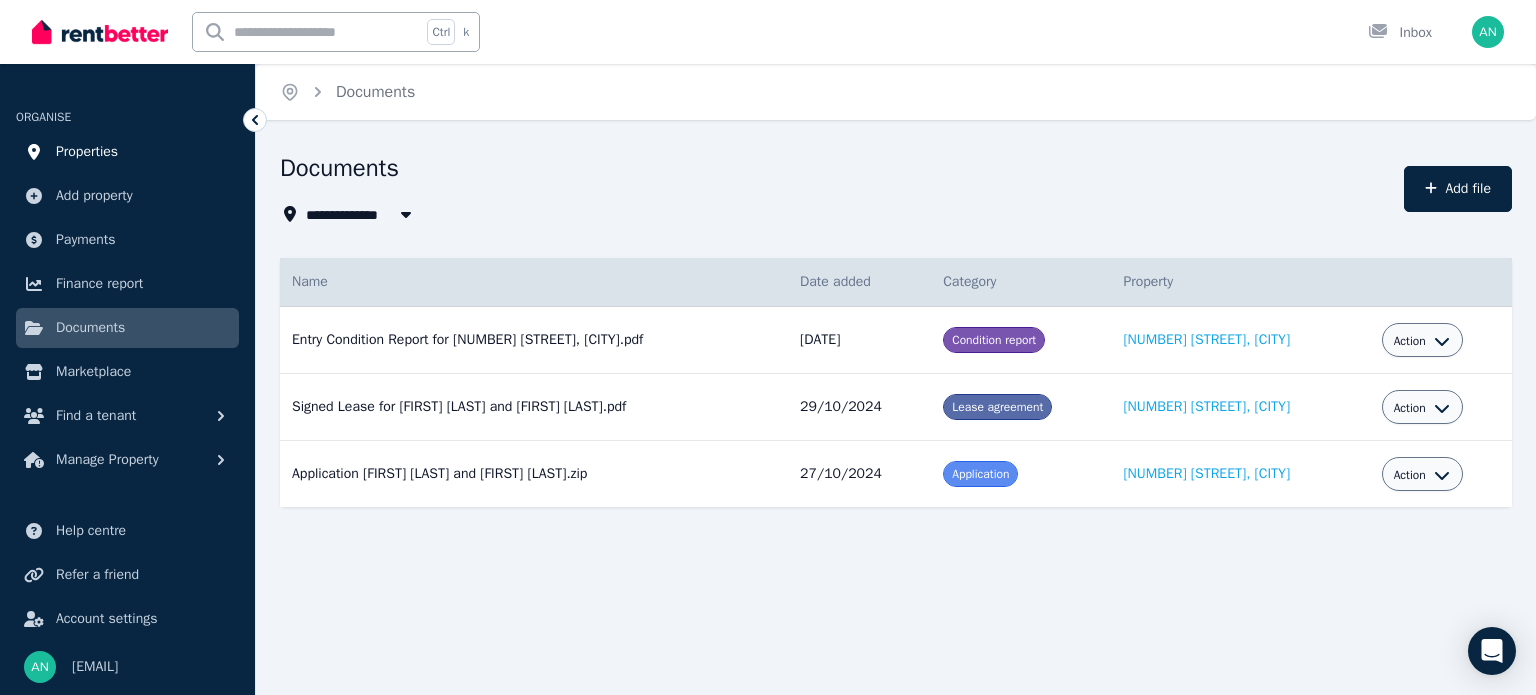 click on "Properties" at bounding box center [127, 152] 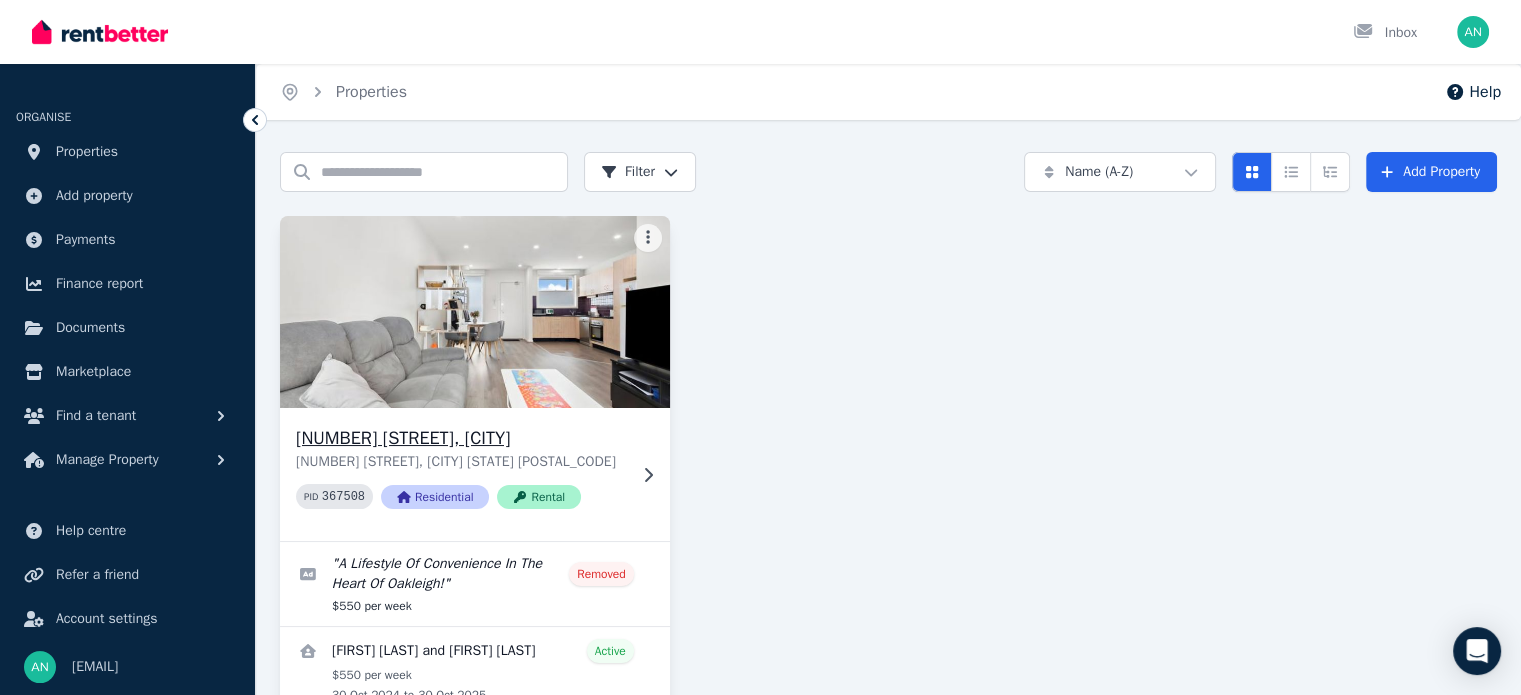 click at bounding box center (644, 475) 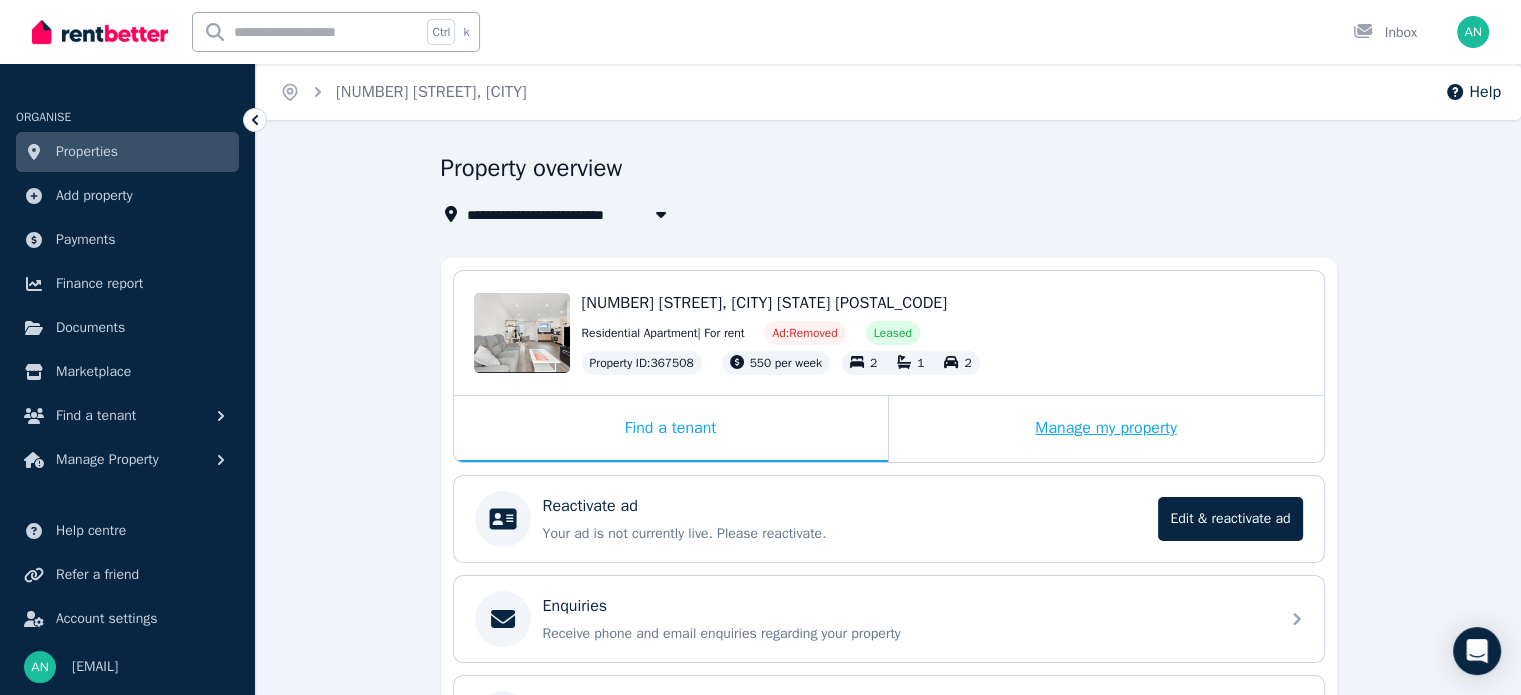 click on "Manage my property" at bounding box center [1106, 429] 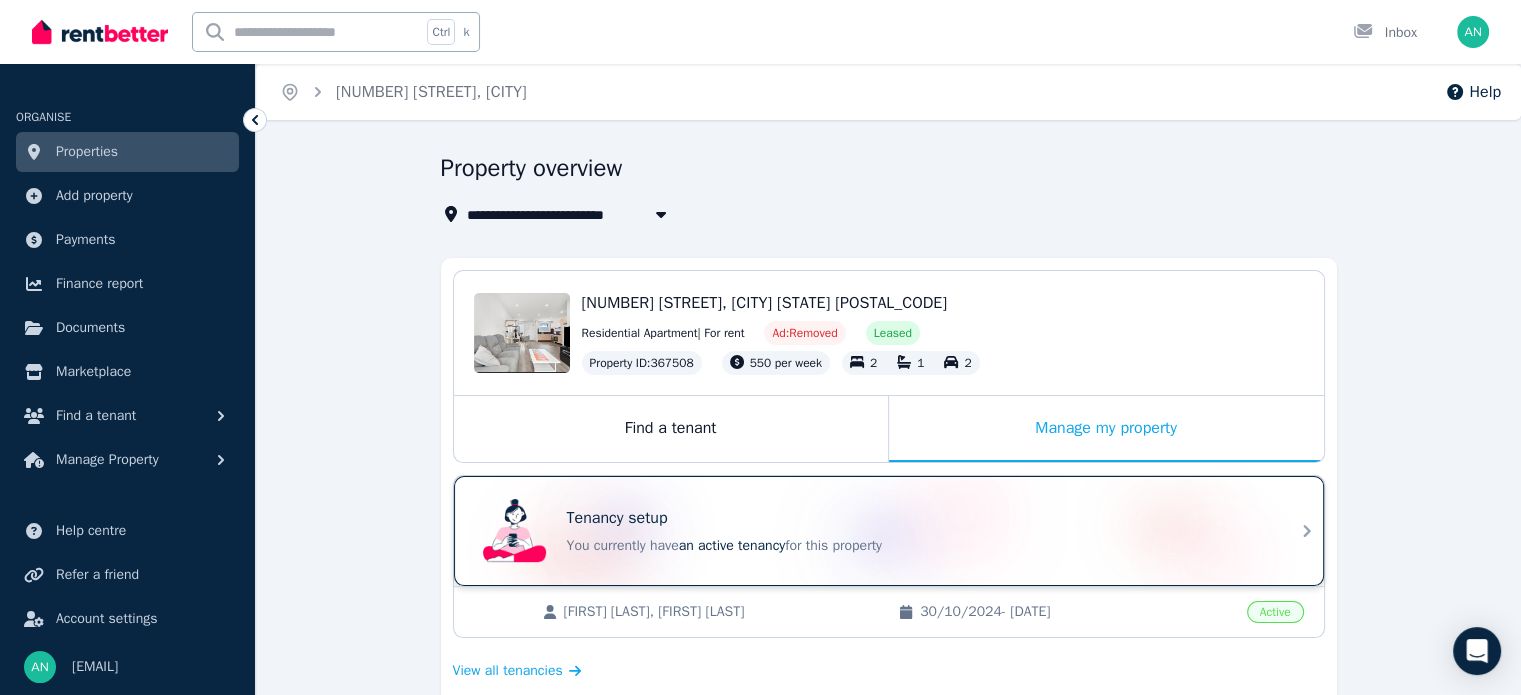 click 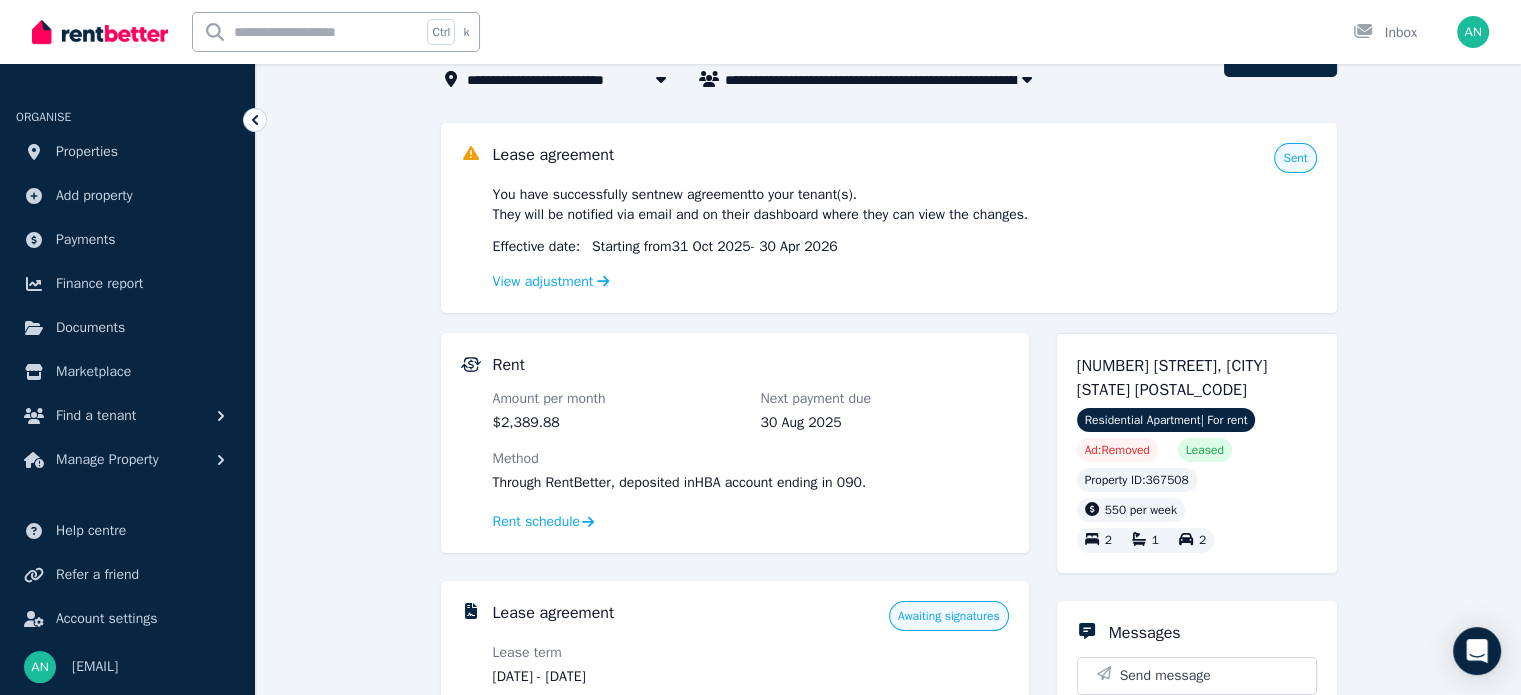 scroll, scrollTop: 131, scrollLeft: 0, axis: vertical 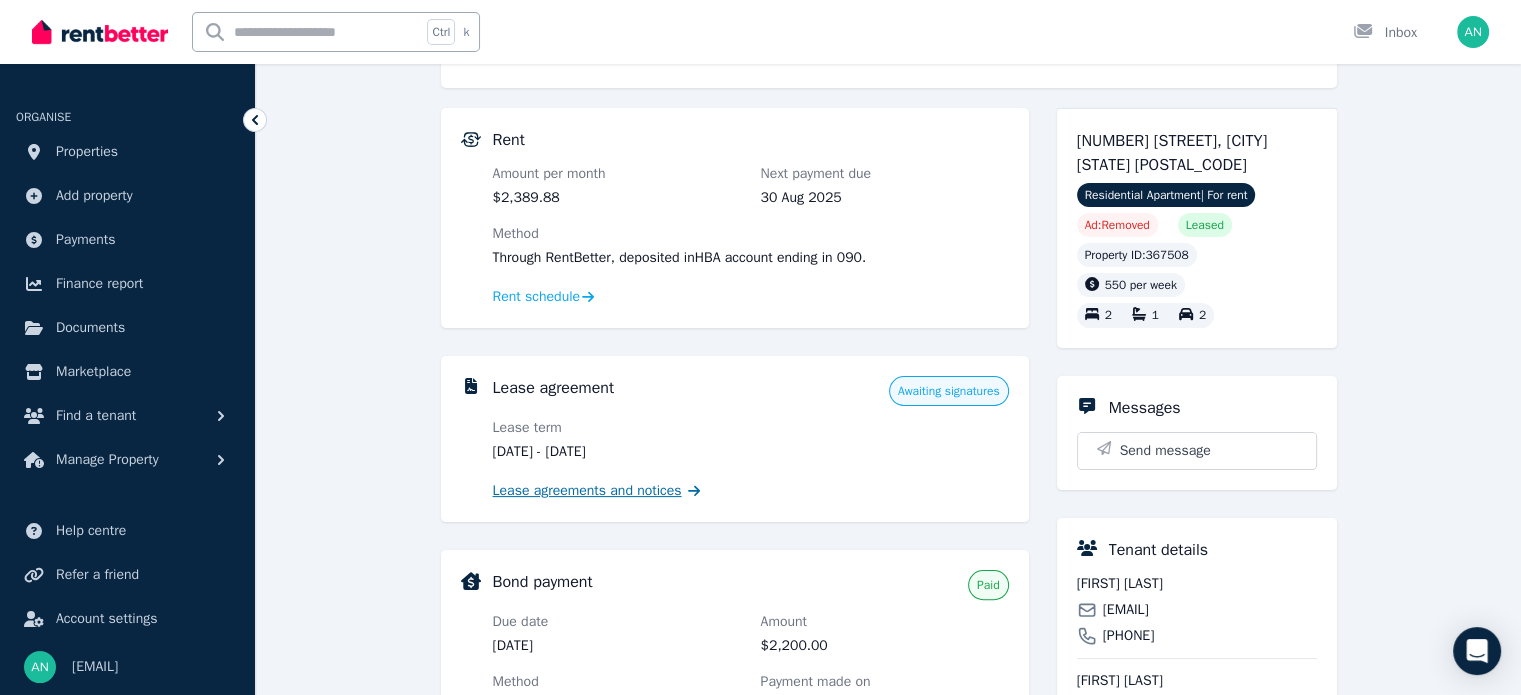 click on "Lease agreements and notices" at bounding box center (587, 491) 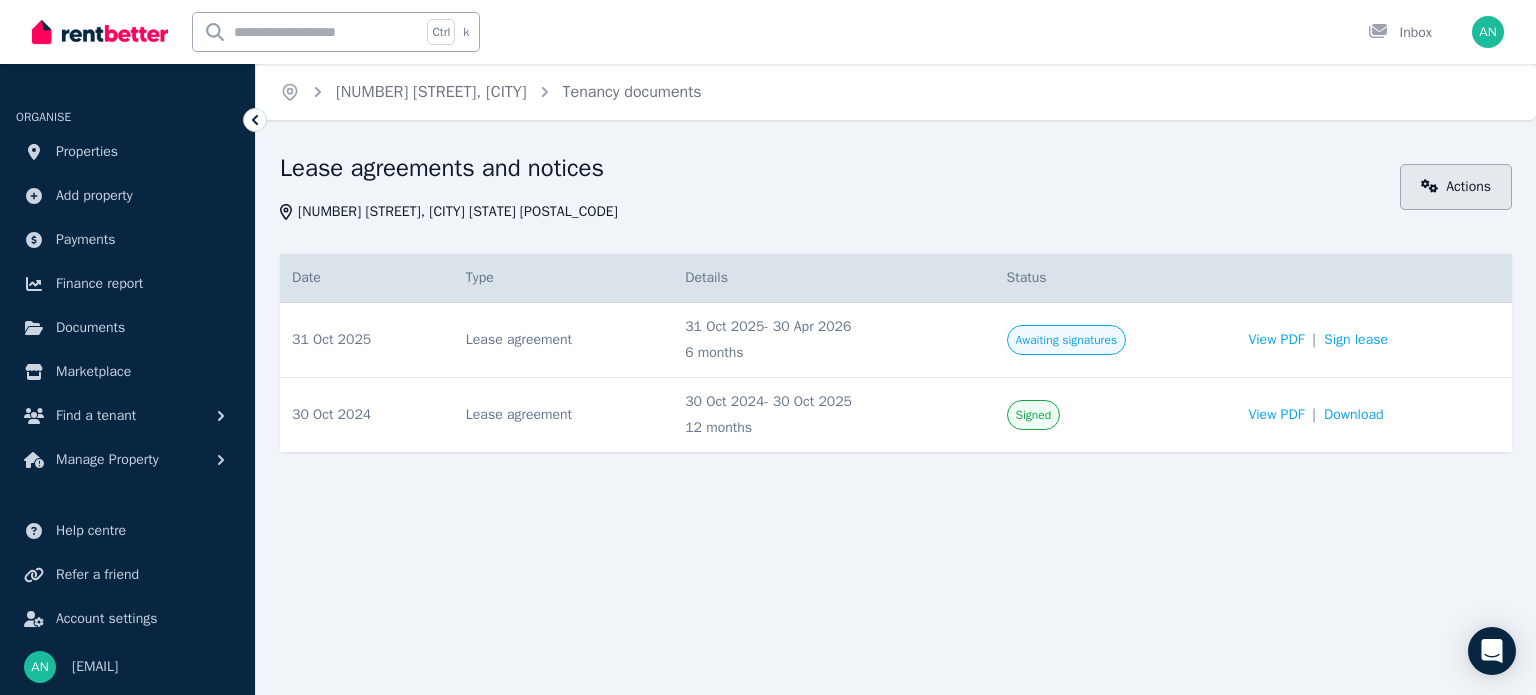 click on "Actions" at bounding box center (1456, 187) 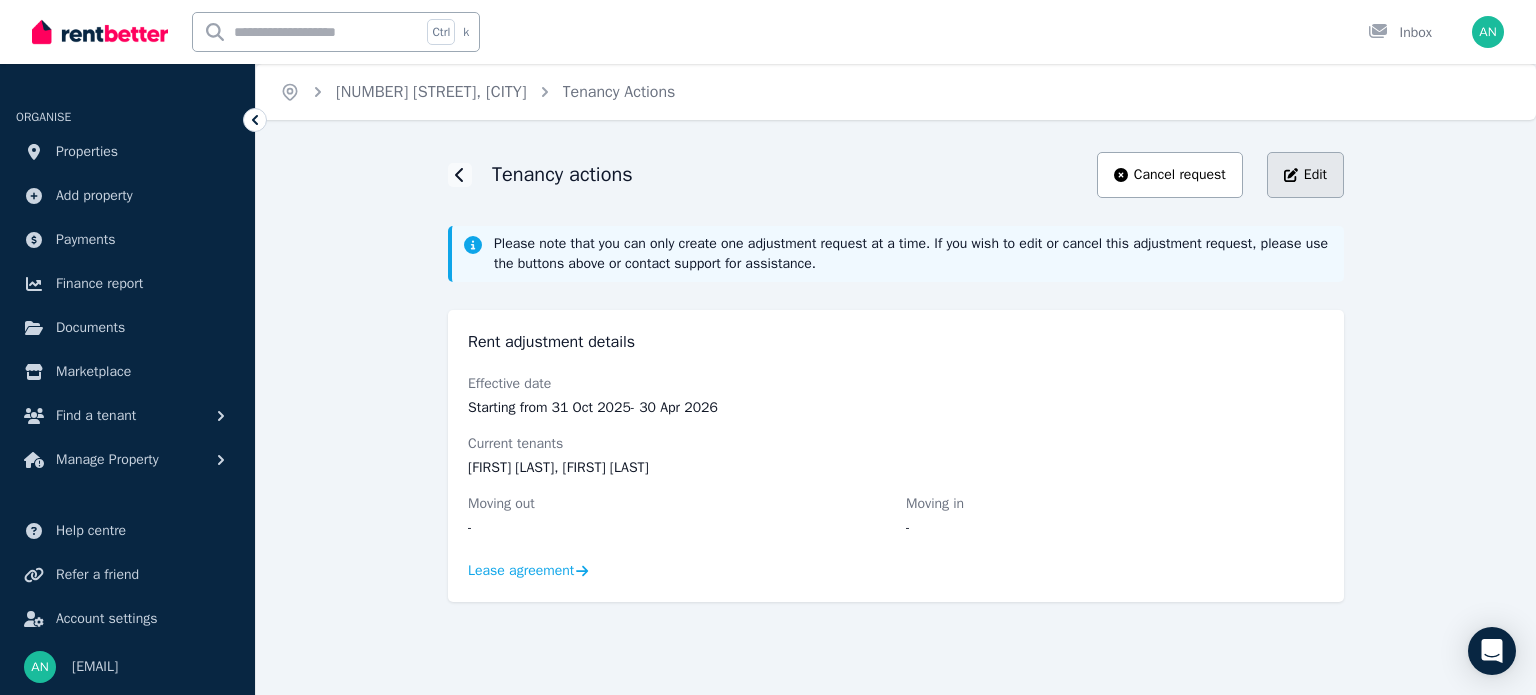 click on "Edit" at bounding box center [1315, 175] 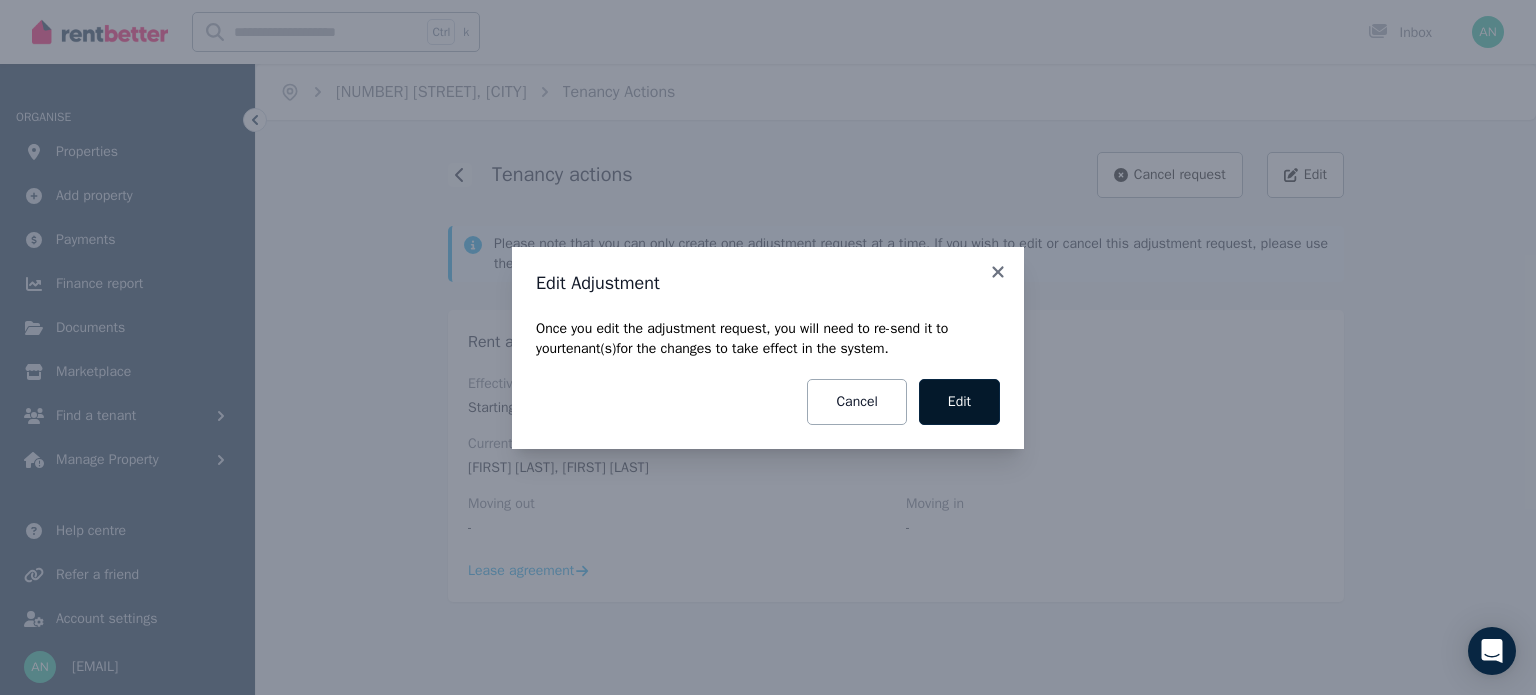 click on "Edit" at bounding box center [959, 402] 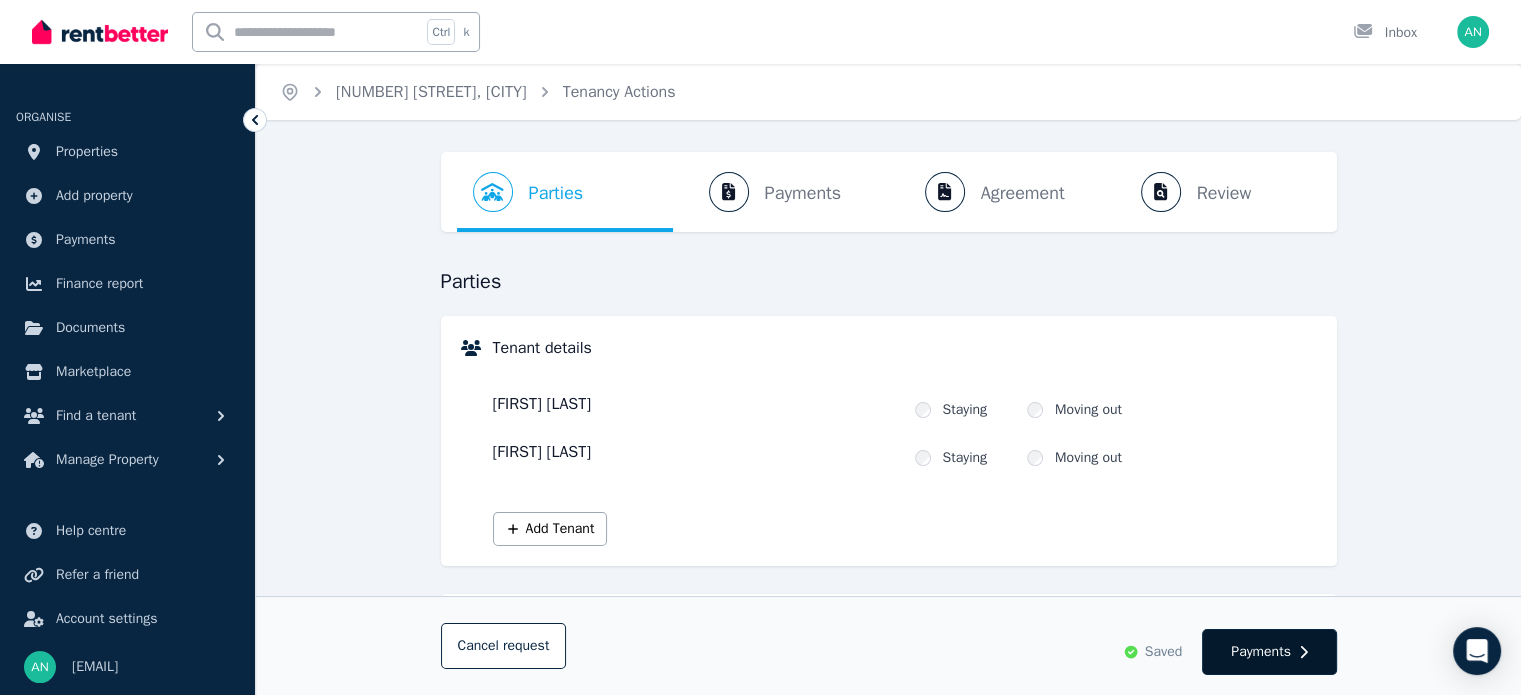click on "Payments" at bounding box center (1261, 652) 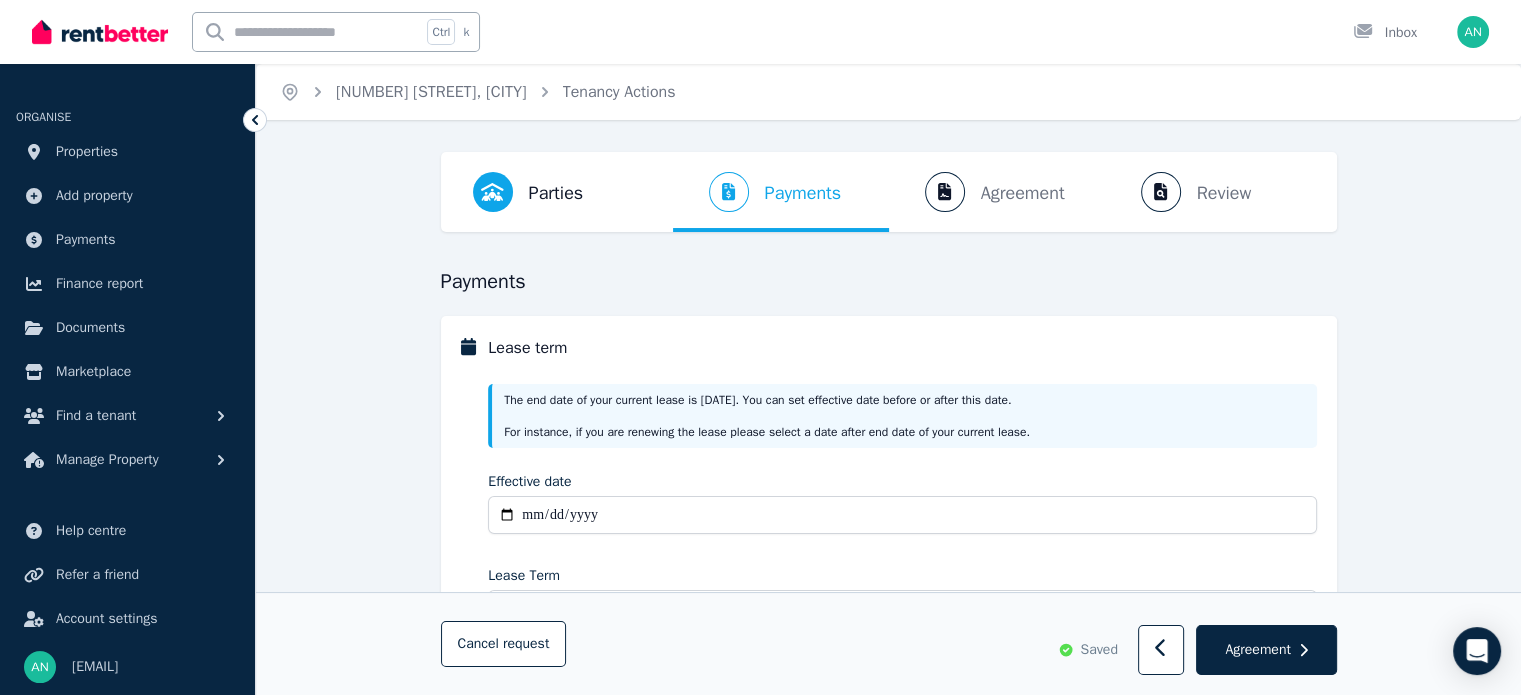 click on "Agreement" at bounding box center (1257, 650) 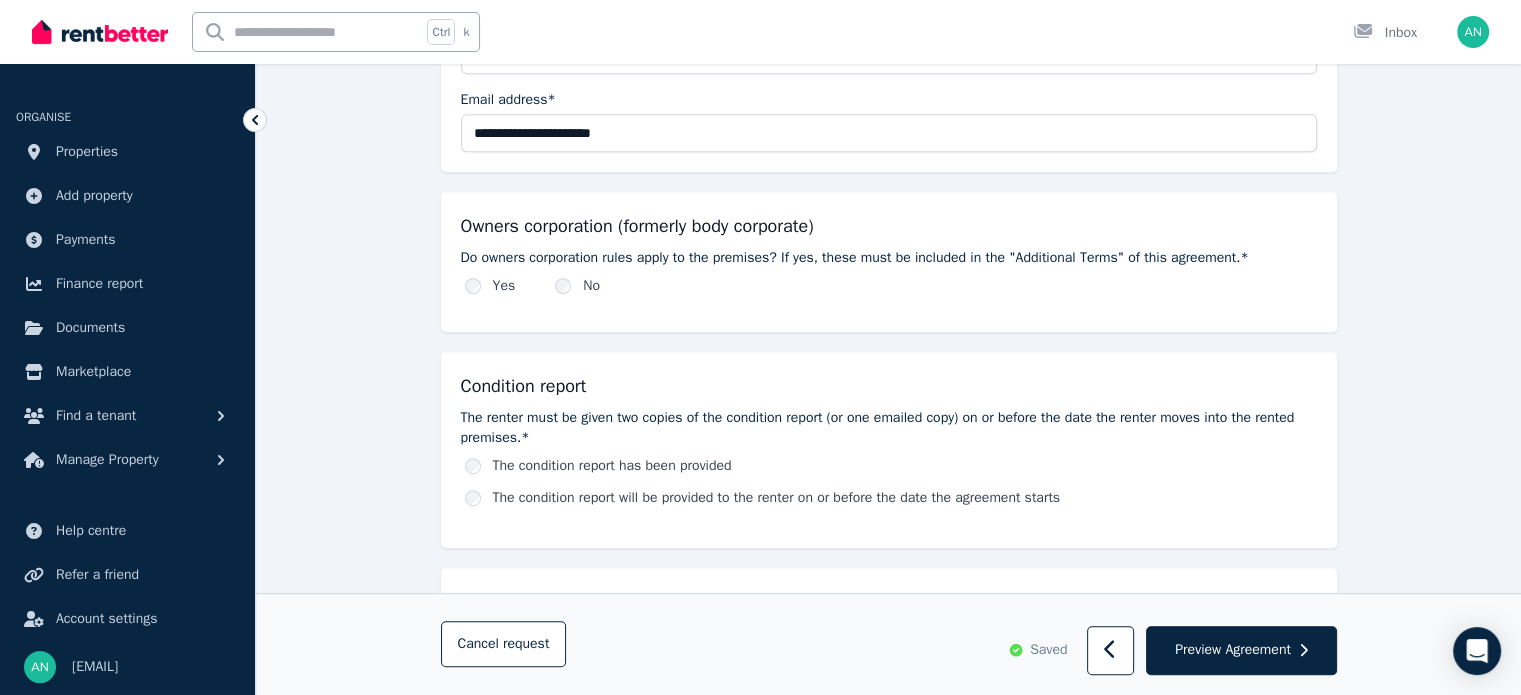 scroll, scrollTop: 920, scrollLeft: 0, axis: vertical 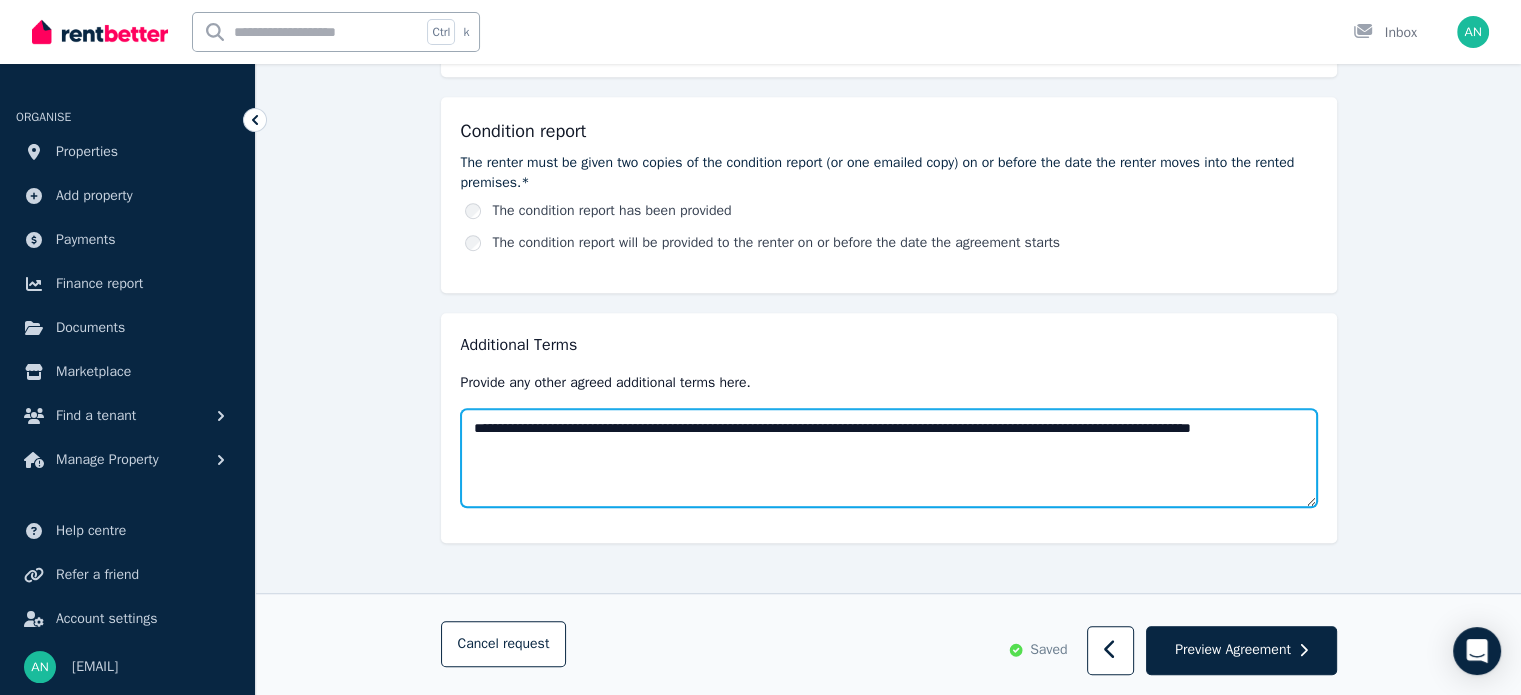 click on "**********" at bounding box center (889, 458) 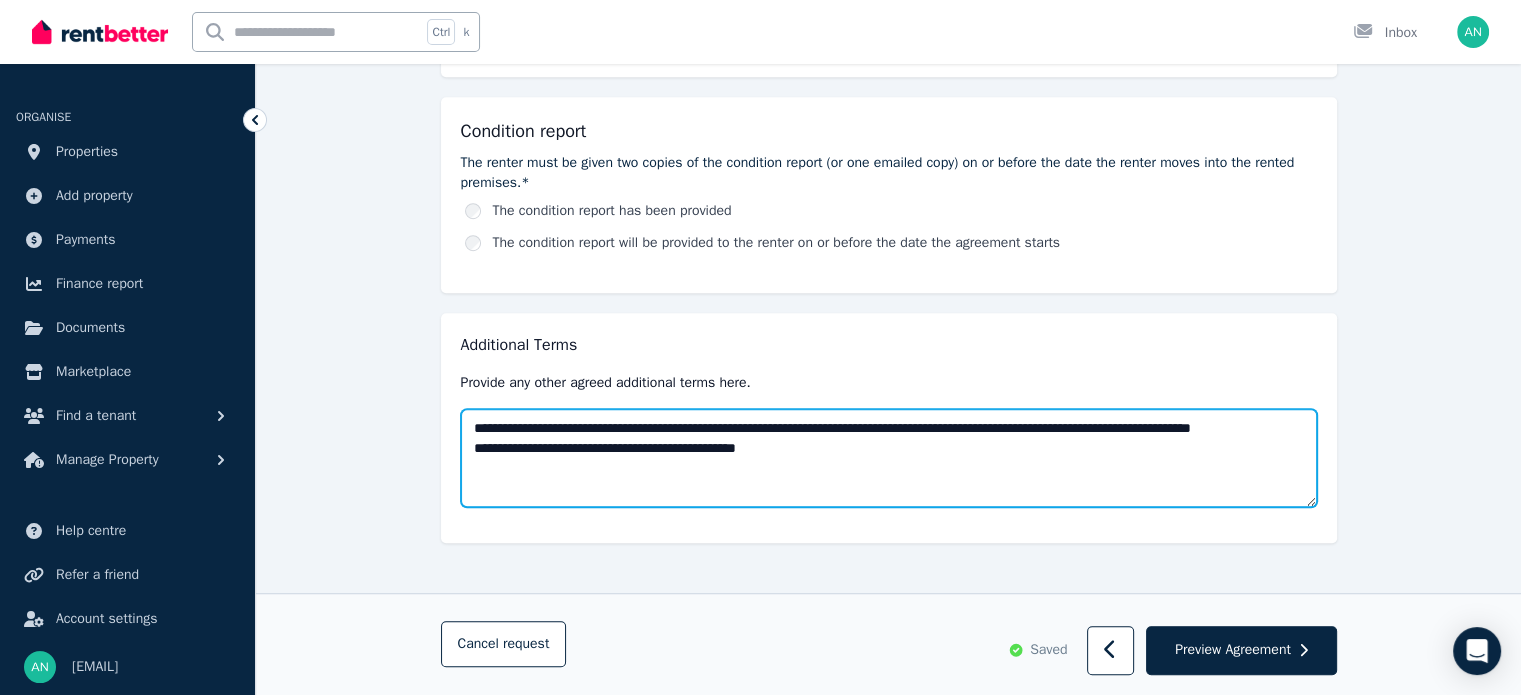 paste on "**********" 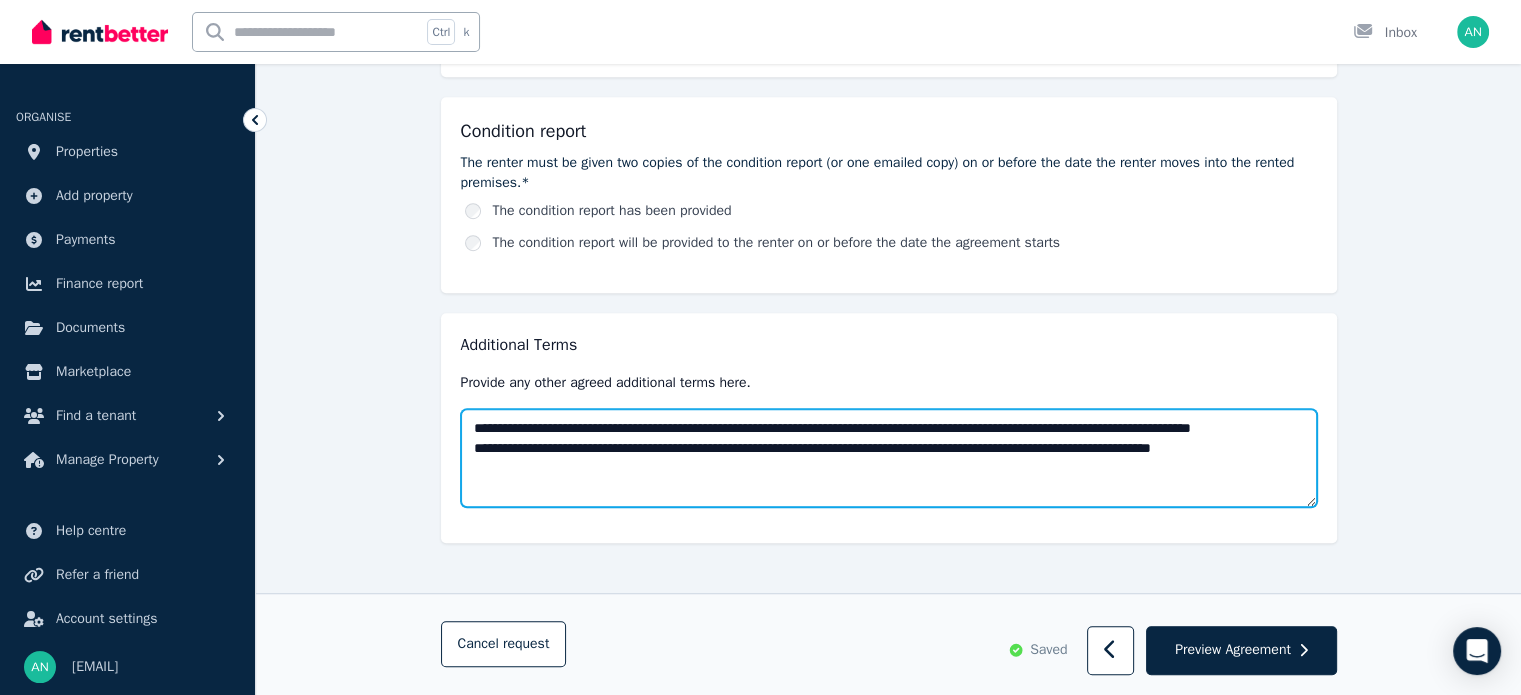 scroll, scrollTop: 11, scrollLeft: 0, axis: vertical 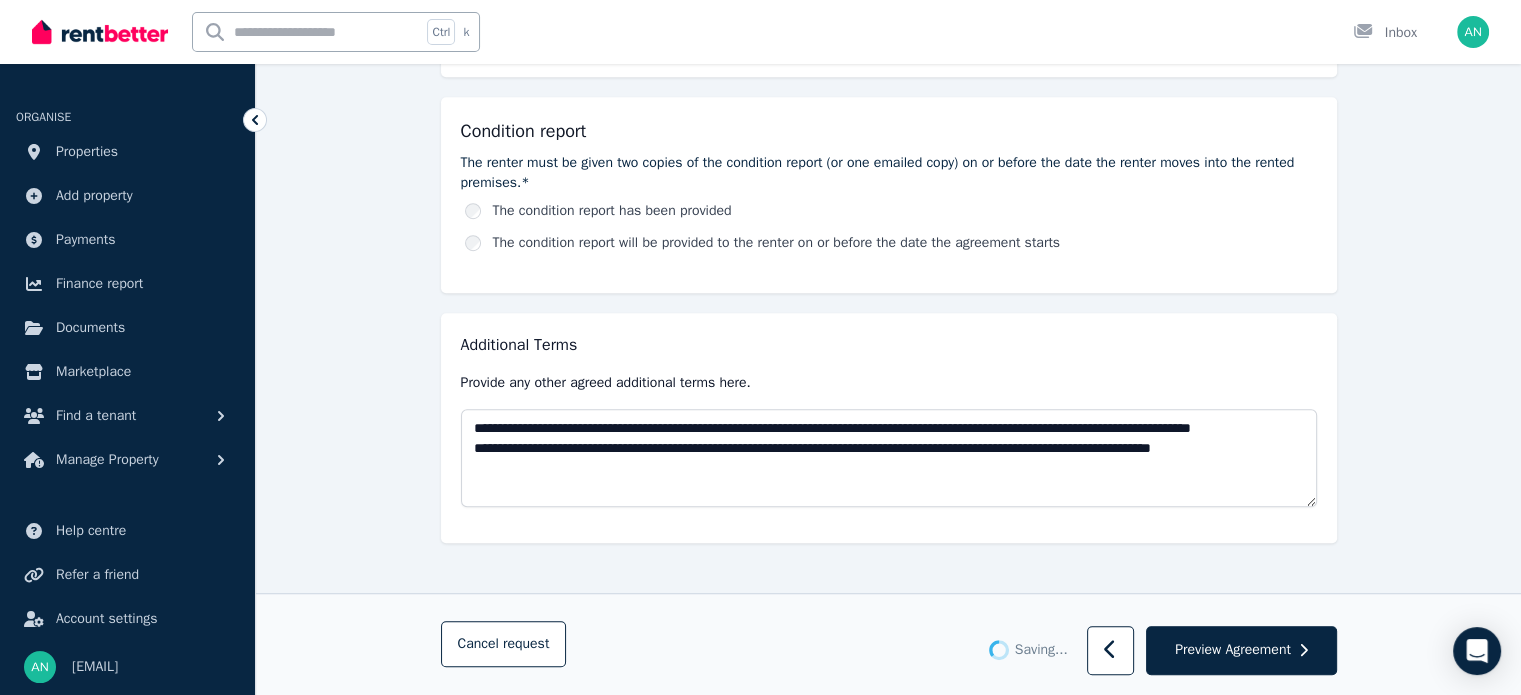 type on "**********" 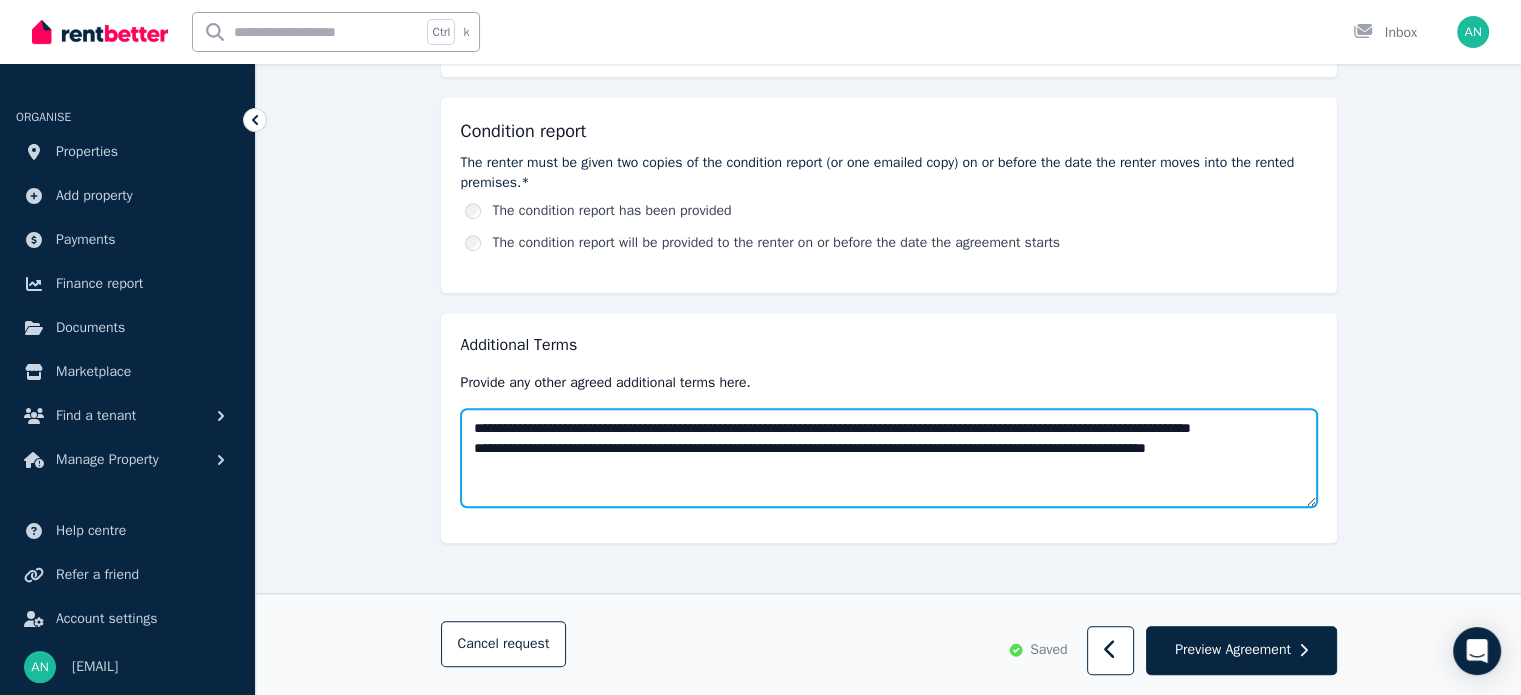 scroll, scrollTop: 0, scrollLeft: 0, axis: both 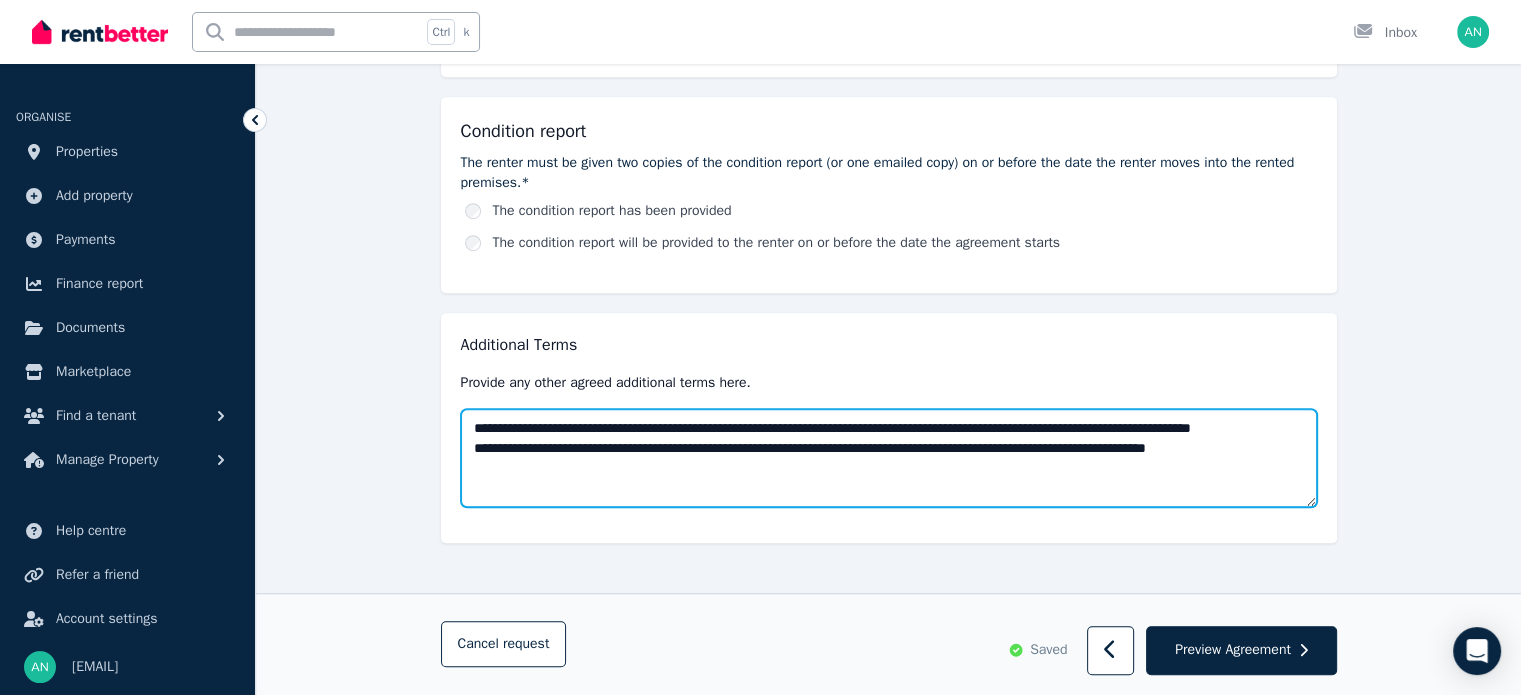 drag, startPoint x: 792, startPoint y: 463, endPoint x: 801, endPoint y: 478, distance: 17.492855 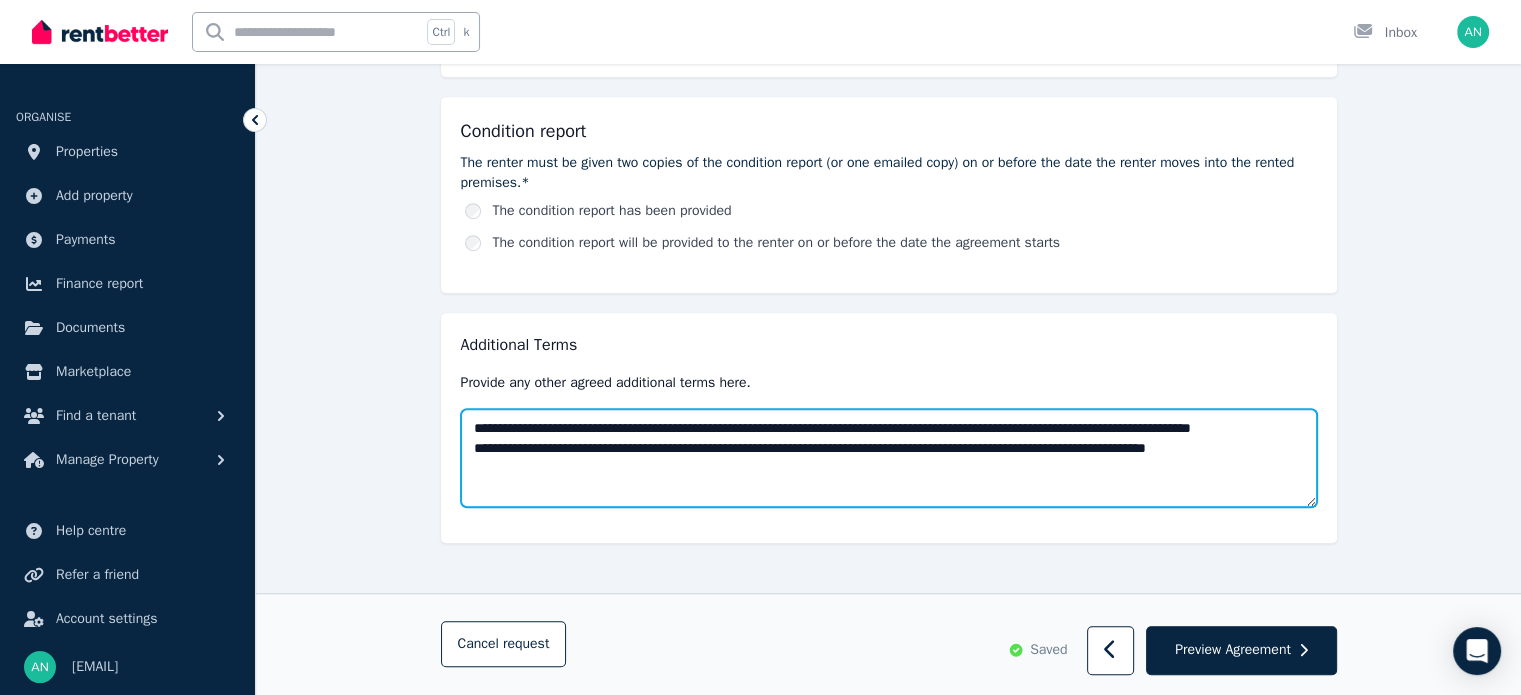 click on "**********" at bounding box center (889, 458) 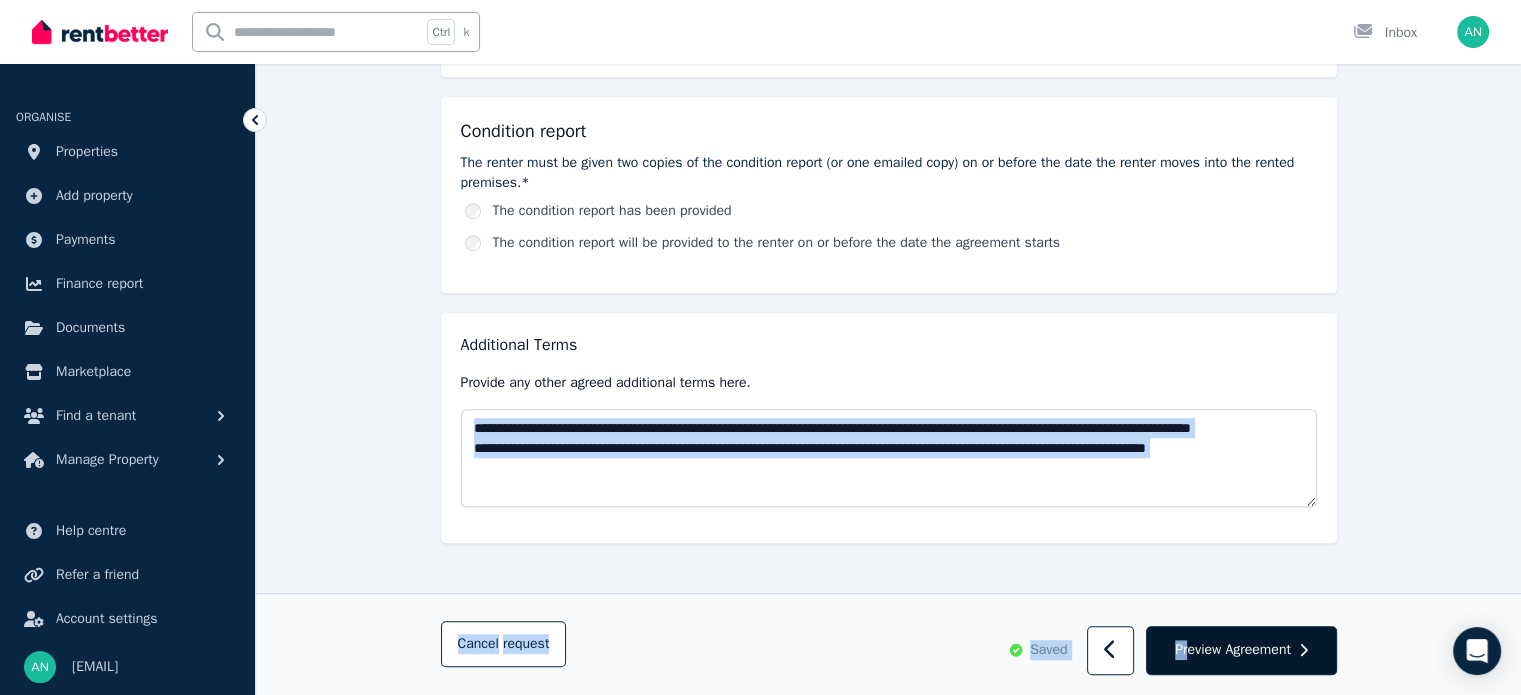 drag, startPoint x: 1019, startPoint y: 539, endPoint x: 1181, endPoint y: 644, distance: 193.0518 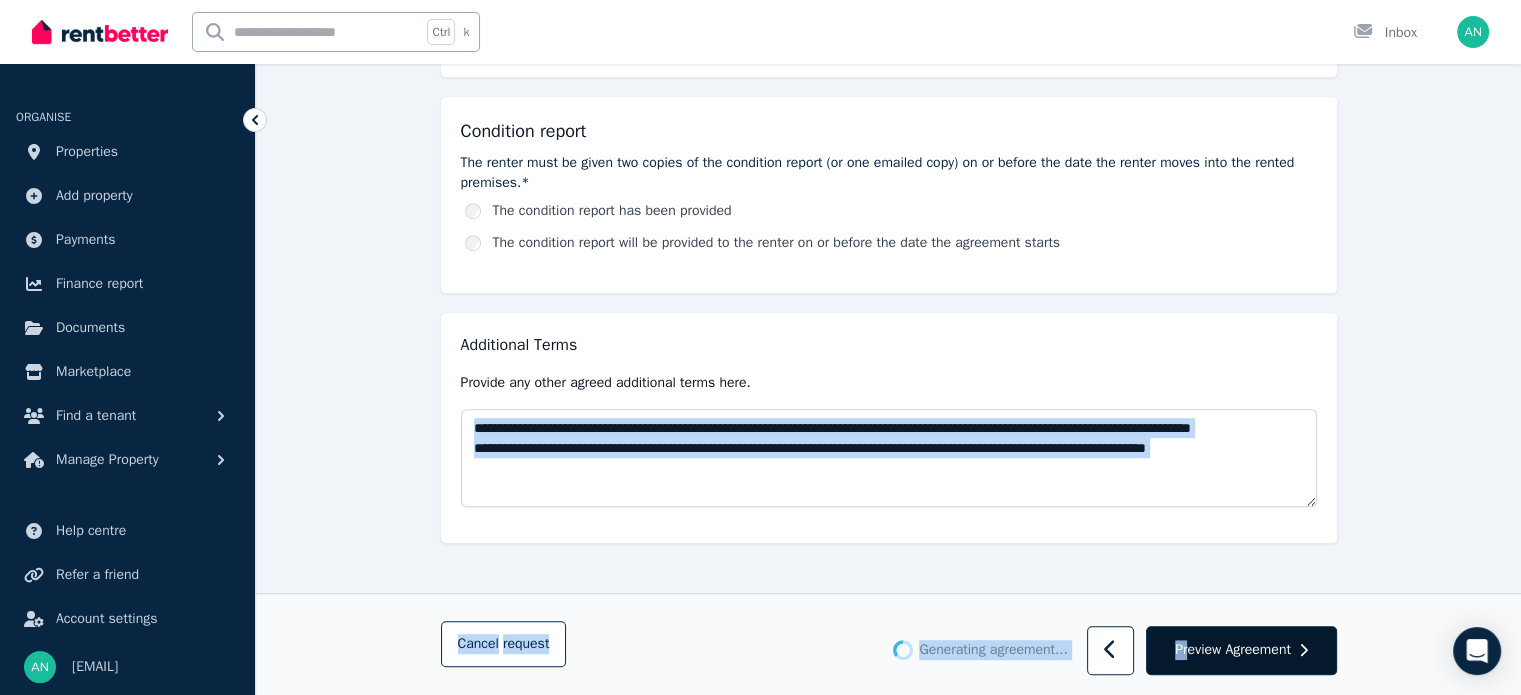 scroll, scrollTop: 0, scrollLeft: 0, axis: both 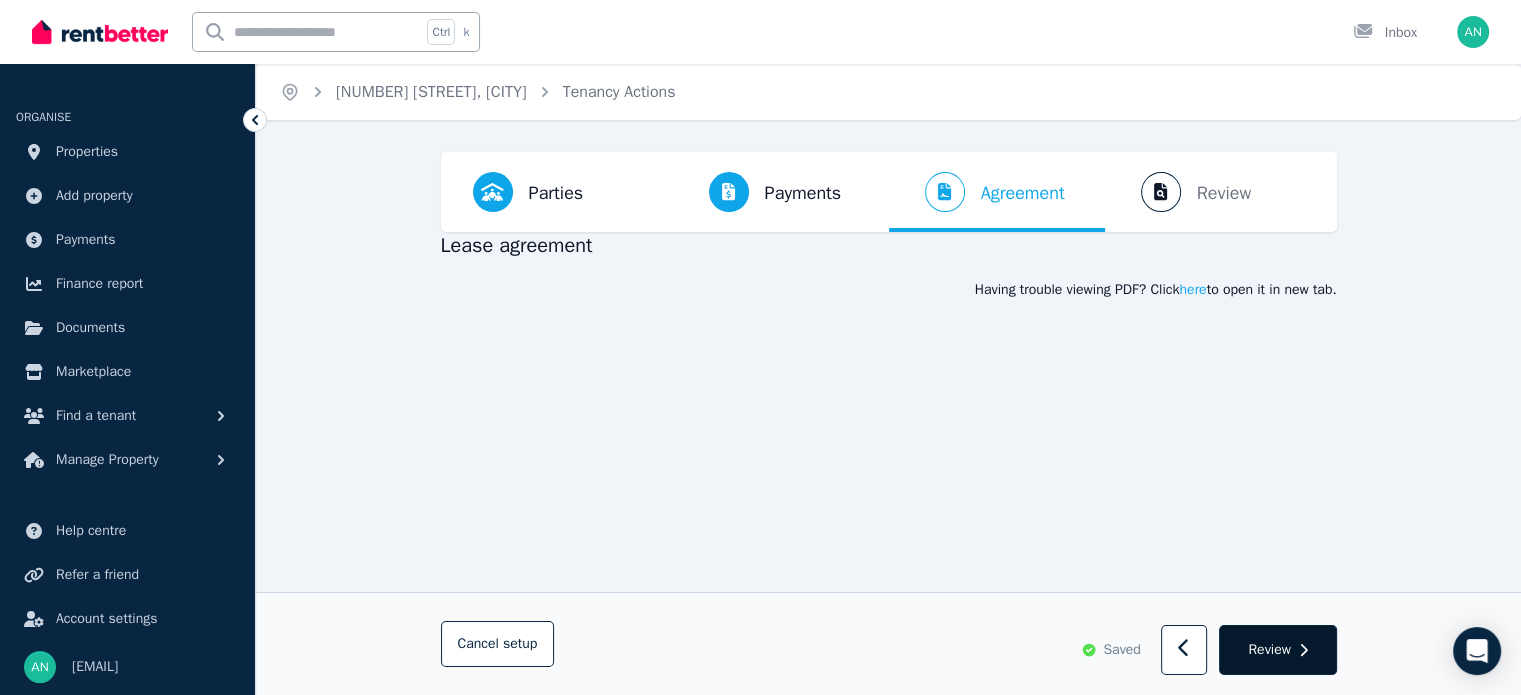click on "Review" at bounding box center (1269, 650) 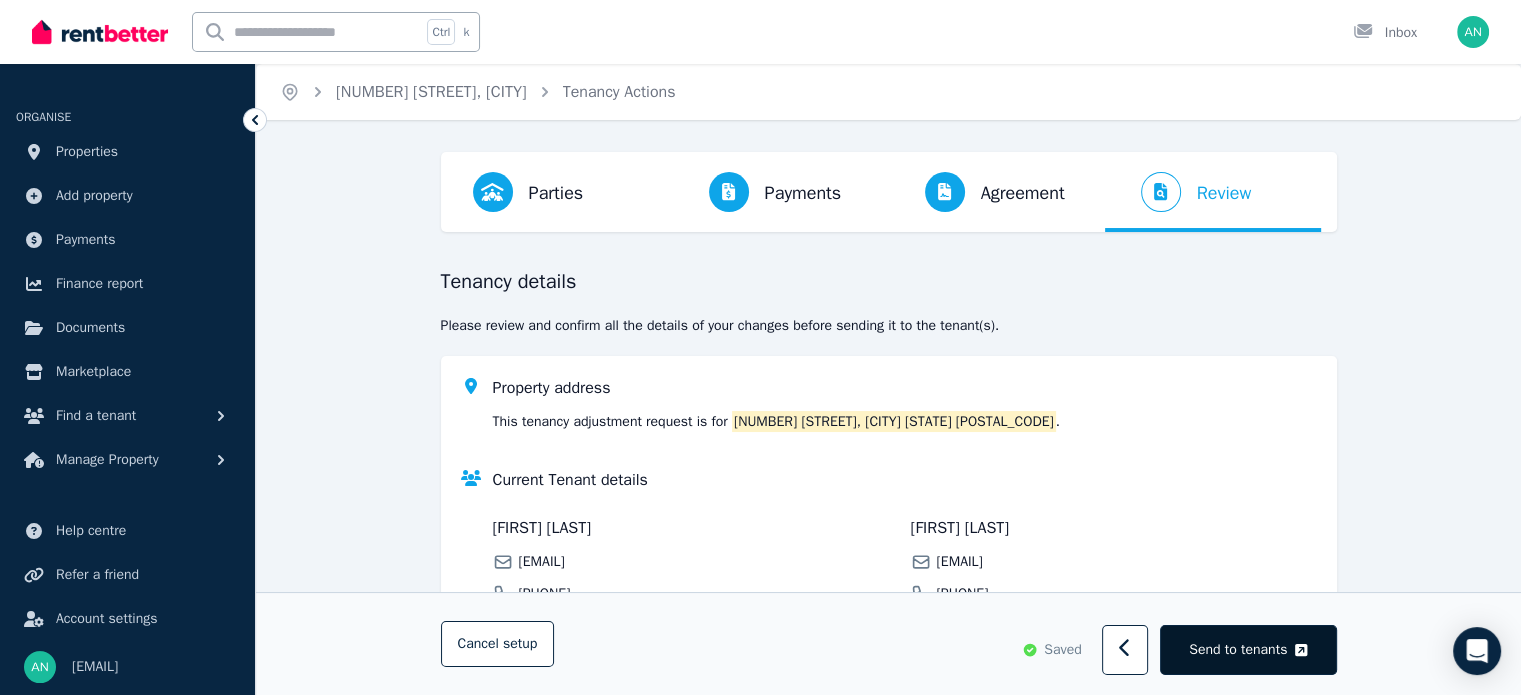 click on "Send to tenants" at bounding box center [1238, 650] 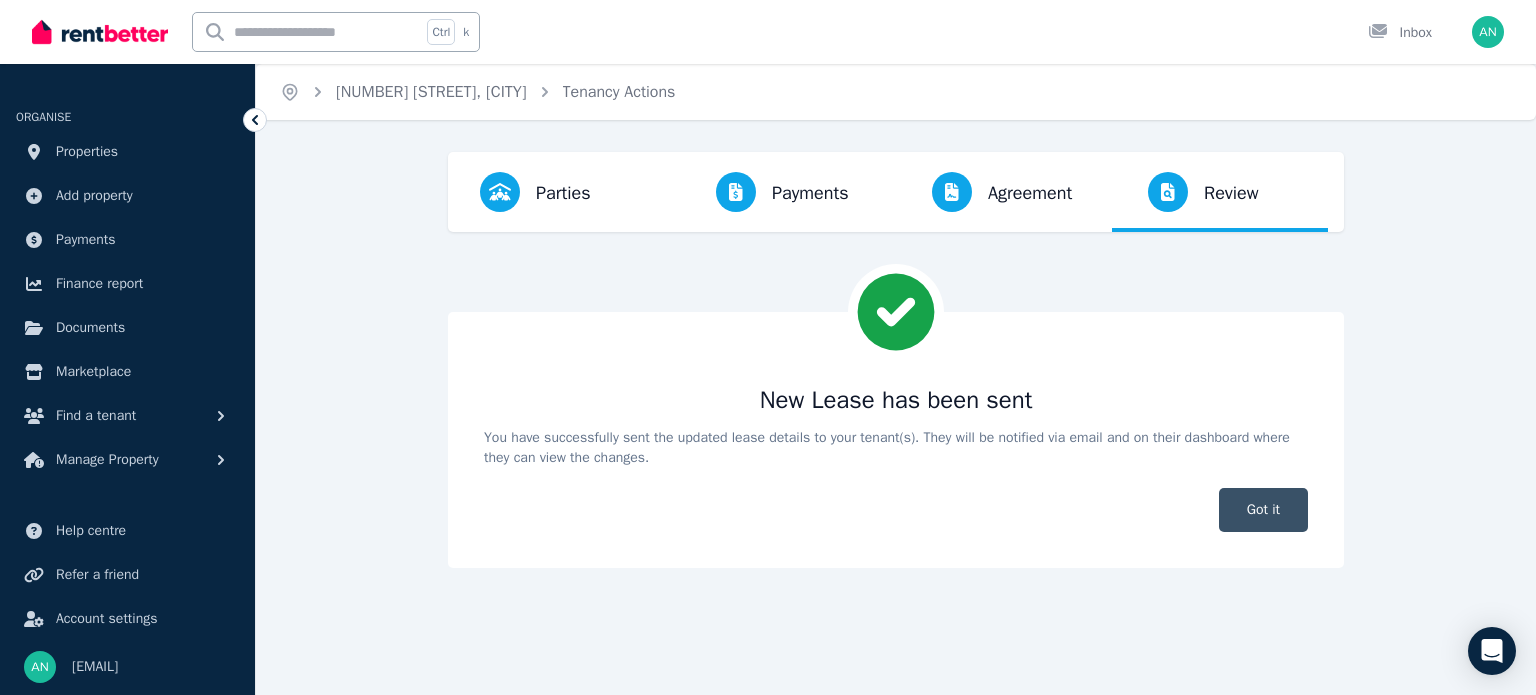 click on "Got it" at bounding box center [1263, 510] 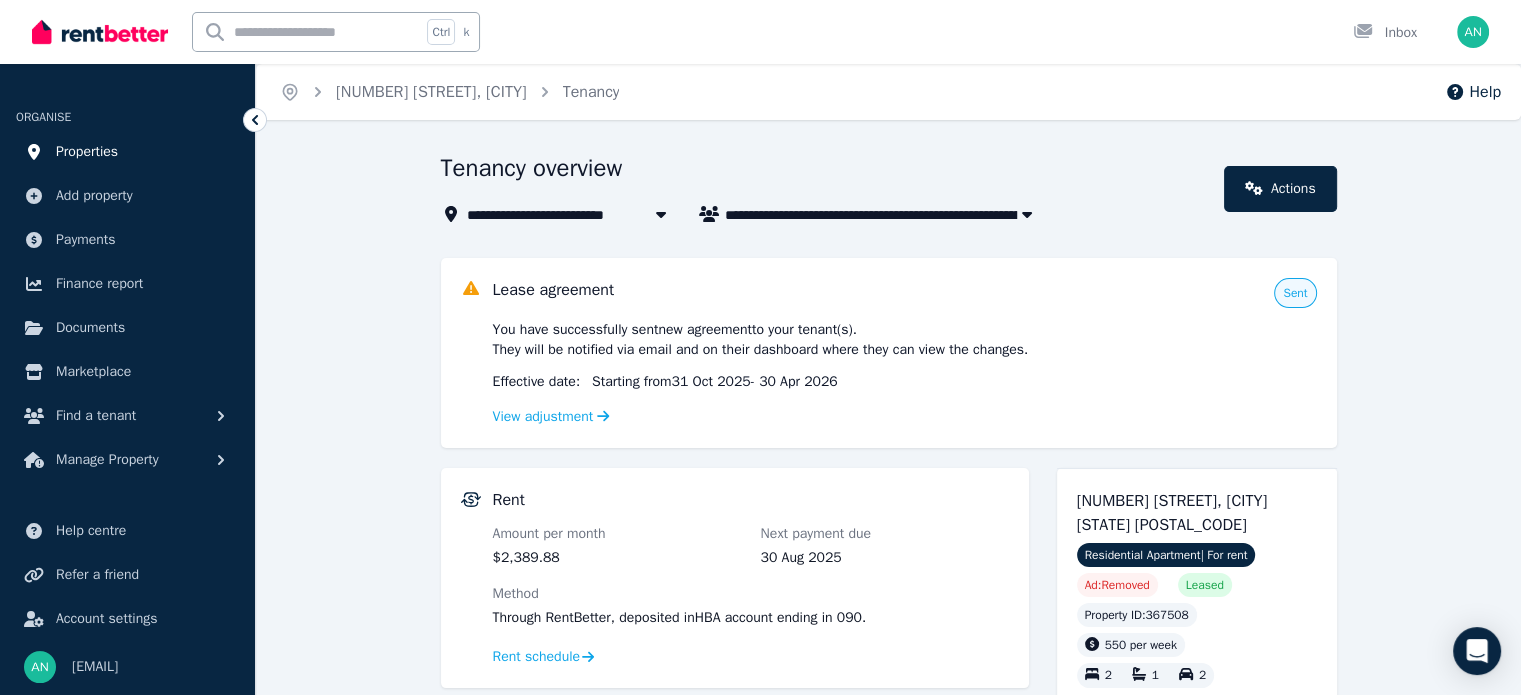 click on "Properties" at bounding box center (127, 152) 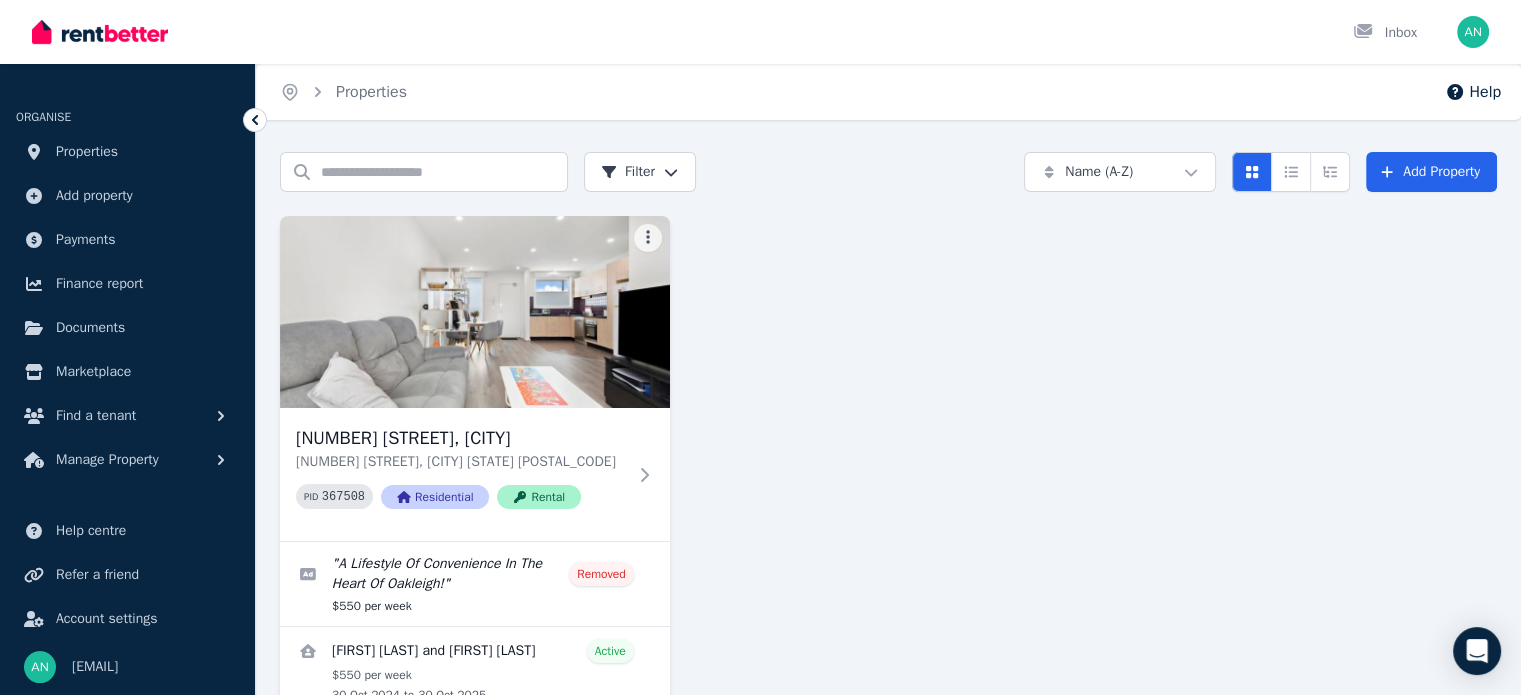 scroll, scrollTop: 120, scrollLeft: 0, axis: vertical 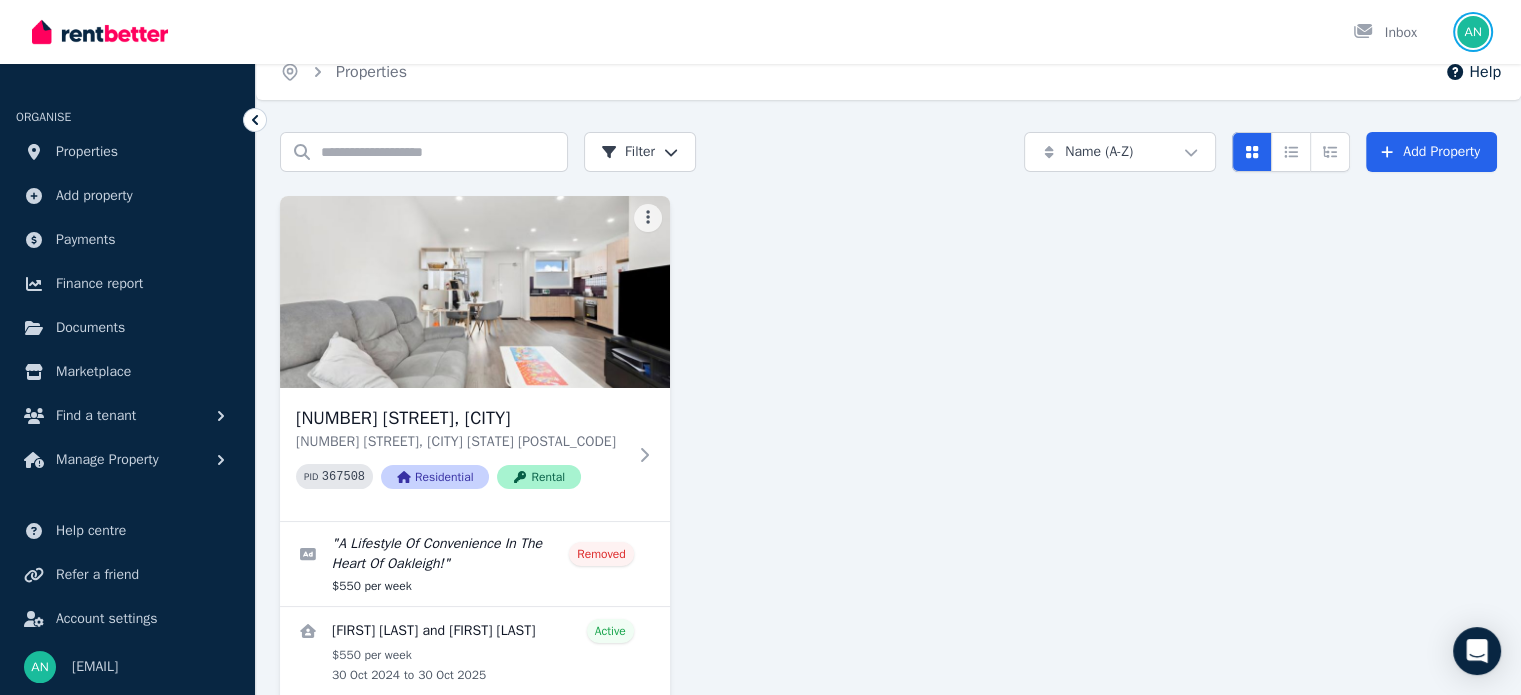 click at bounding box center (1473, 32) 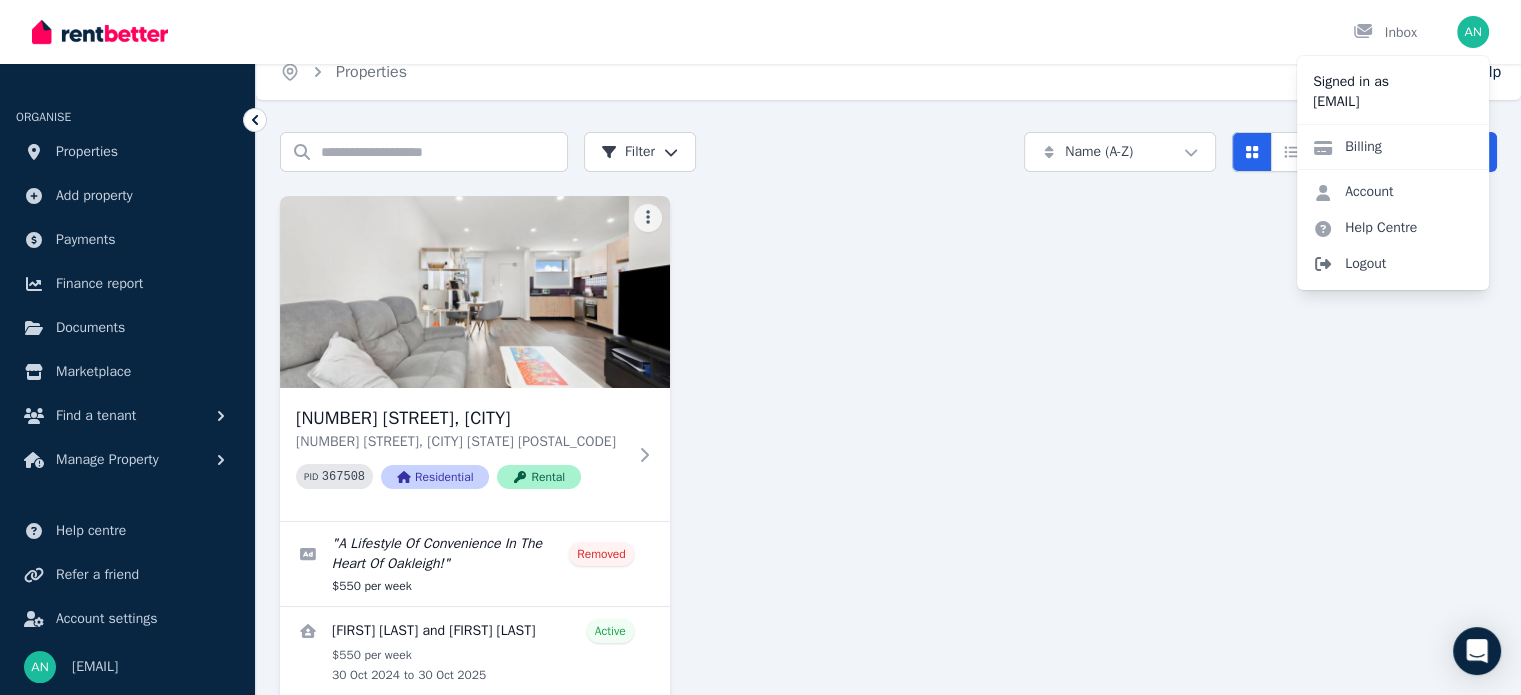 click on "Logout" at bounding box center (1393, 264) 